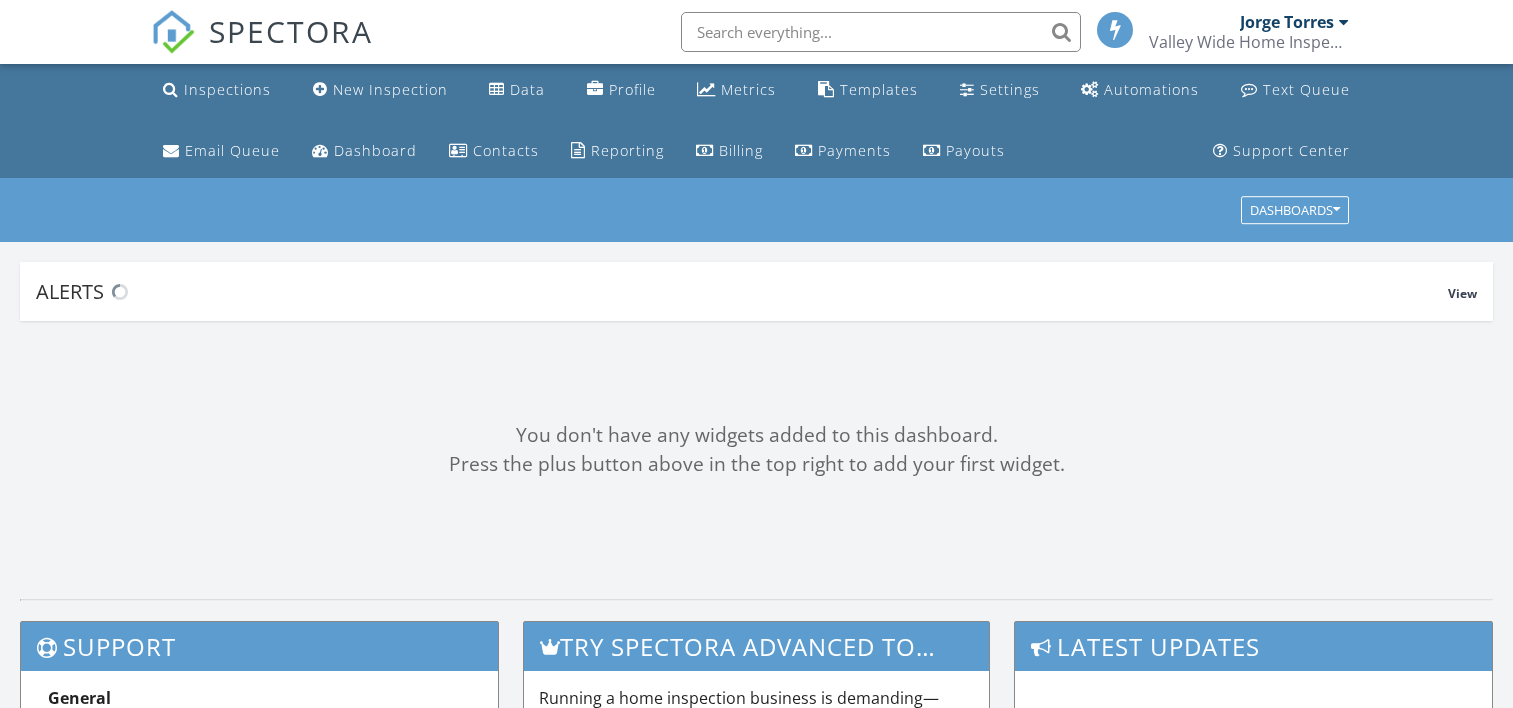 scroll, scrollTop: 0, scrollLeft: 0, axis: both 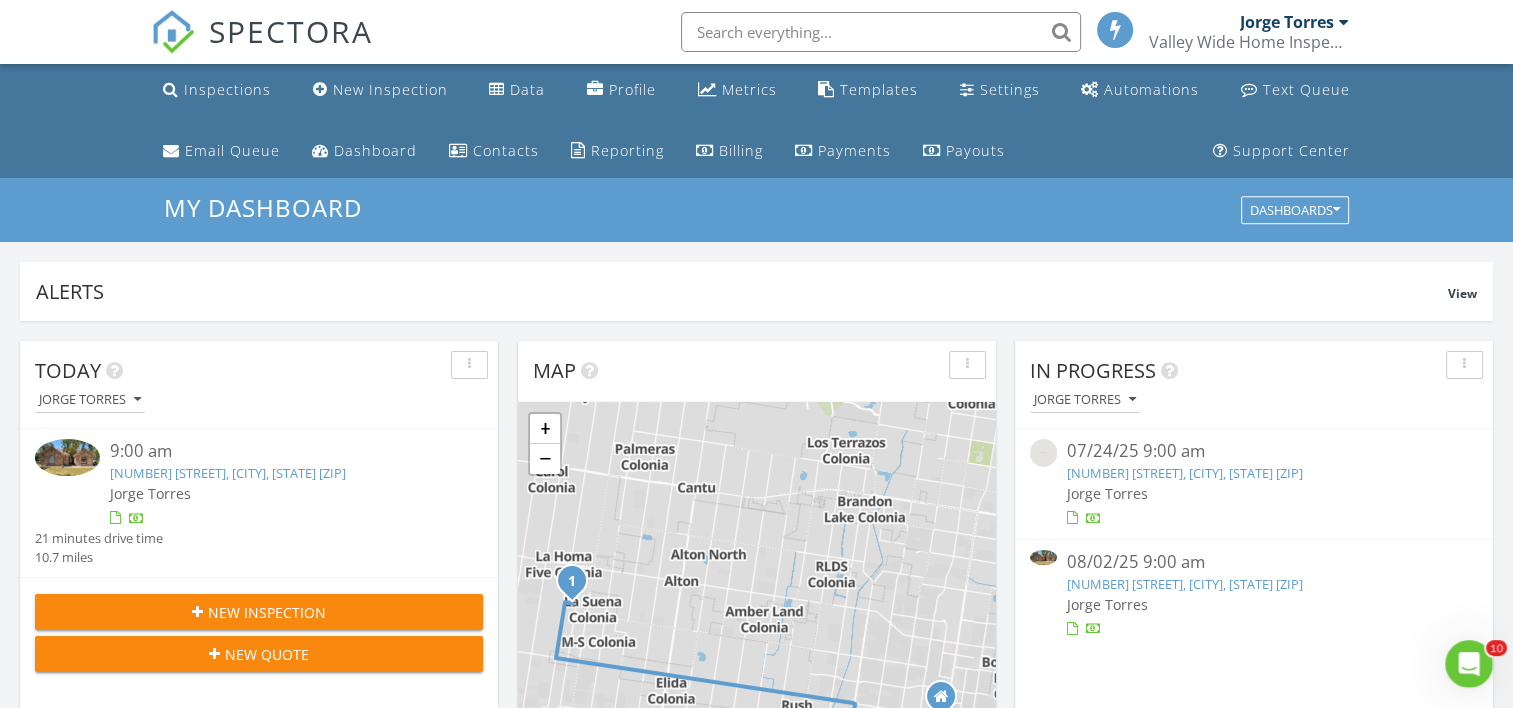 click on "2505 Wharton Rd, Mission, TX 78574" at bounding box center (228, 473) 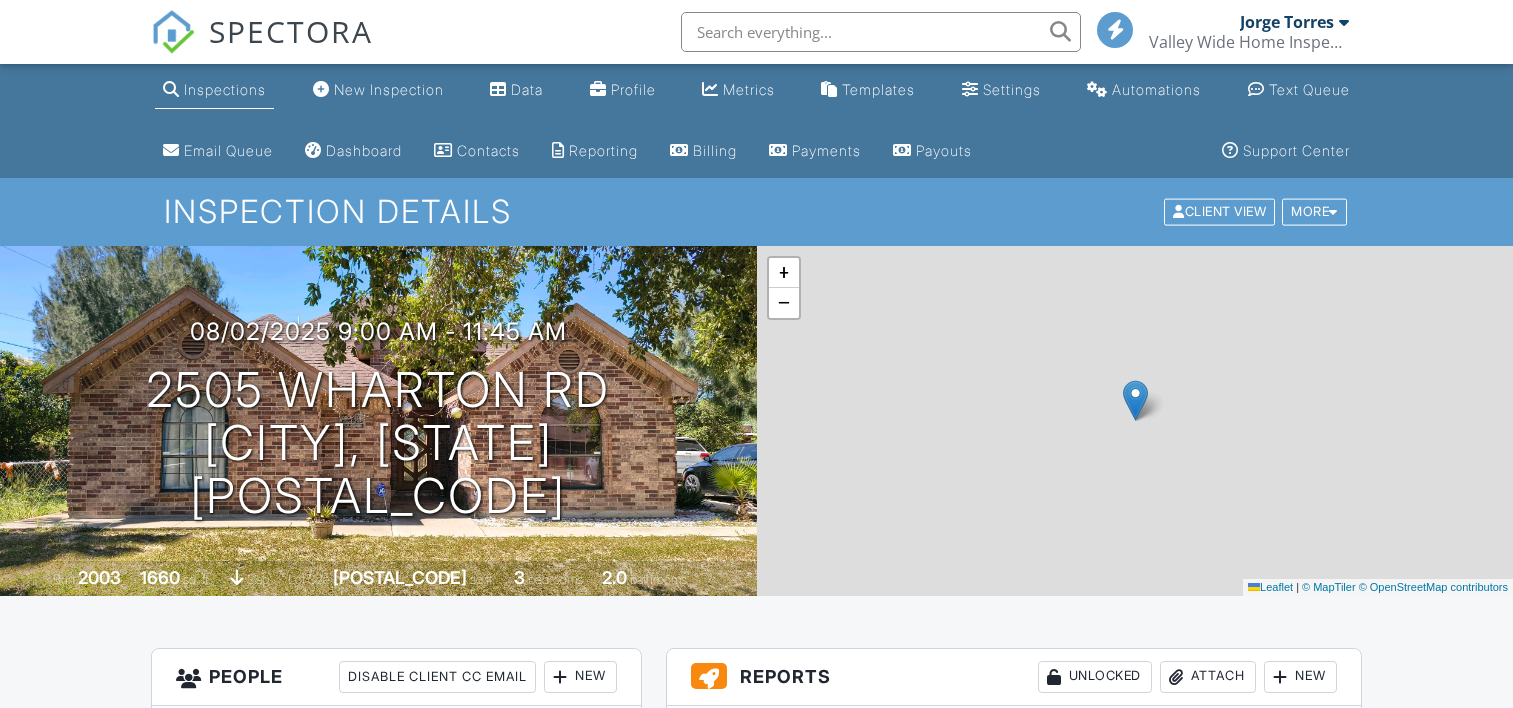 scroll, scrollTop: 0, scrollLeft: 0, axis: both 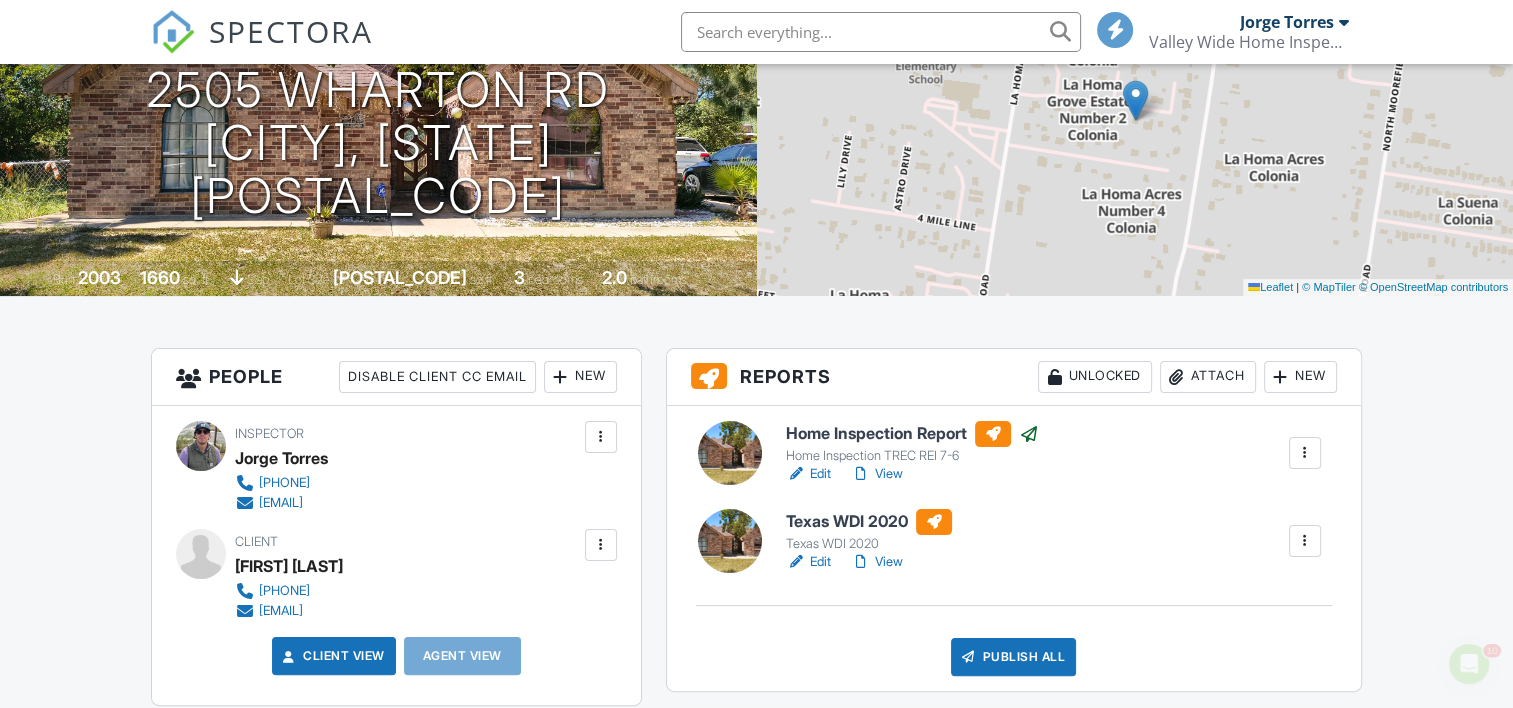 click on "View" at bounding box center (877, 474) 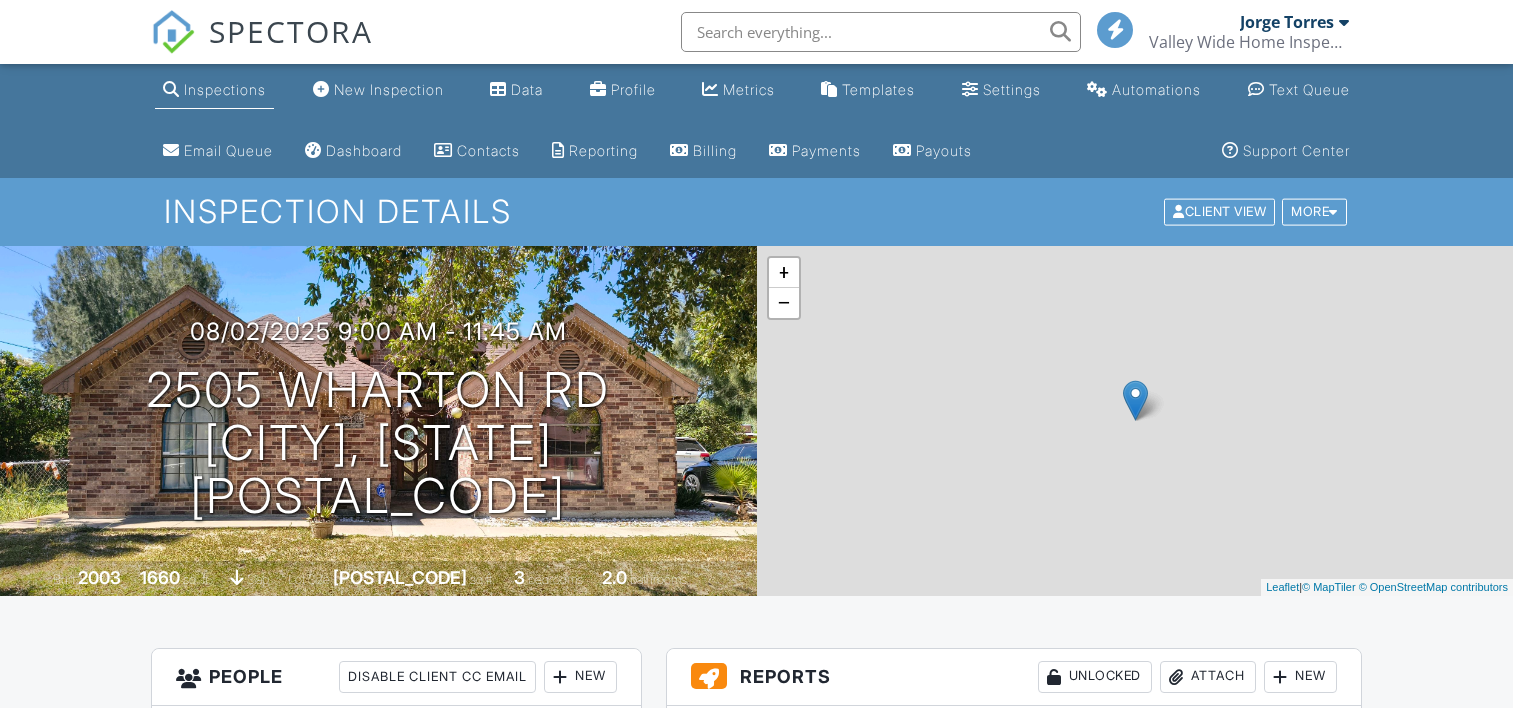 scroll, scrollTop: 0, scrollLeft: 0, axis: both 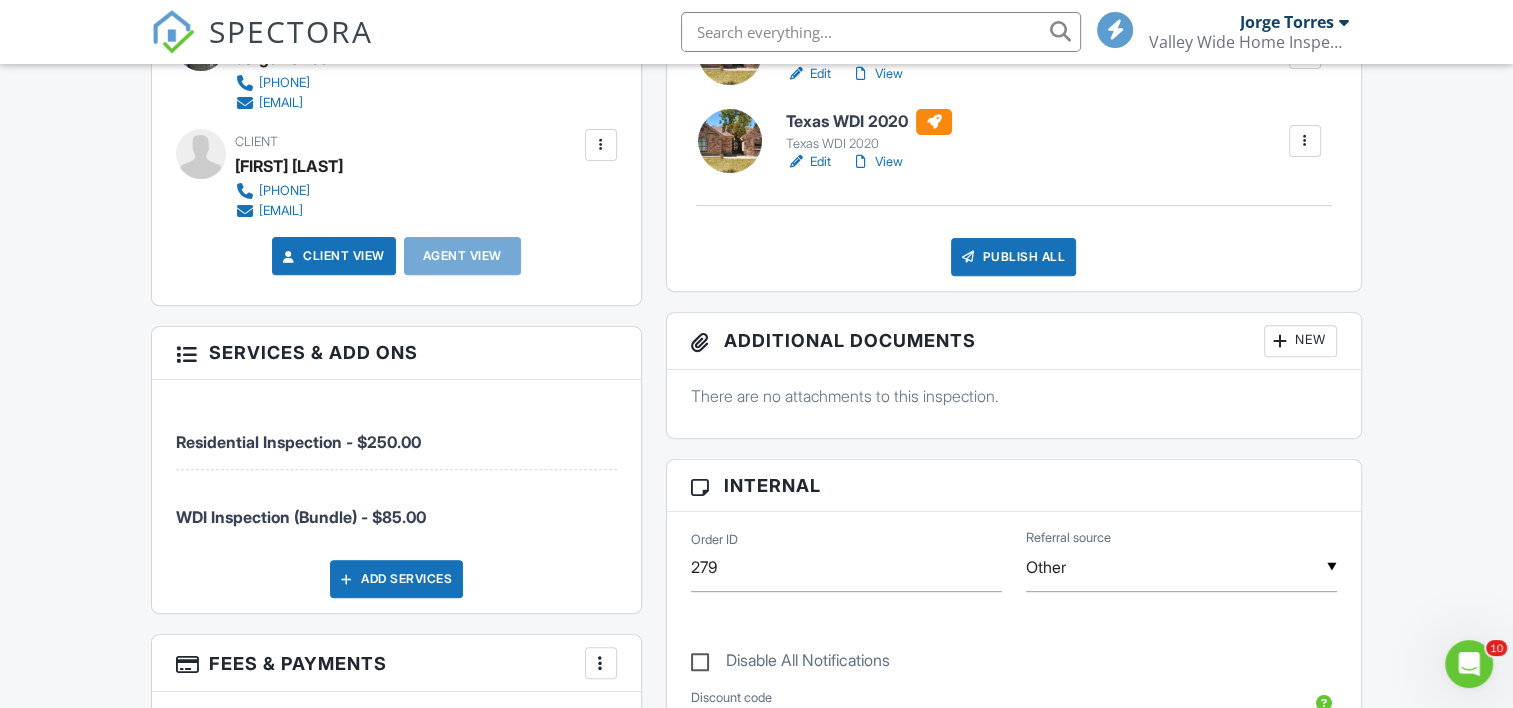 click on "Edit" at bounding box center [808, 162] 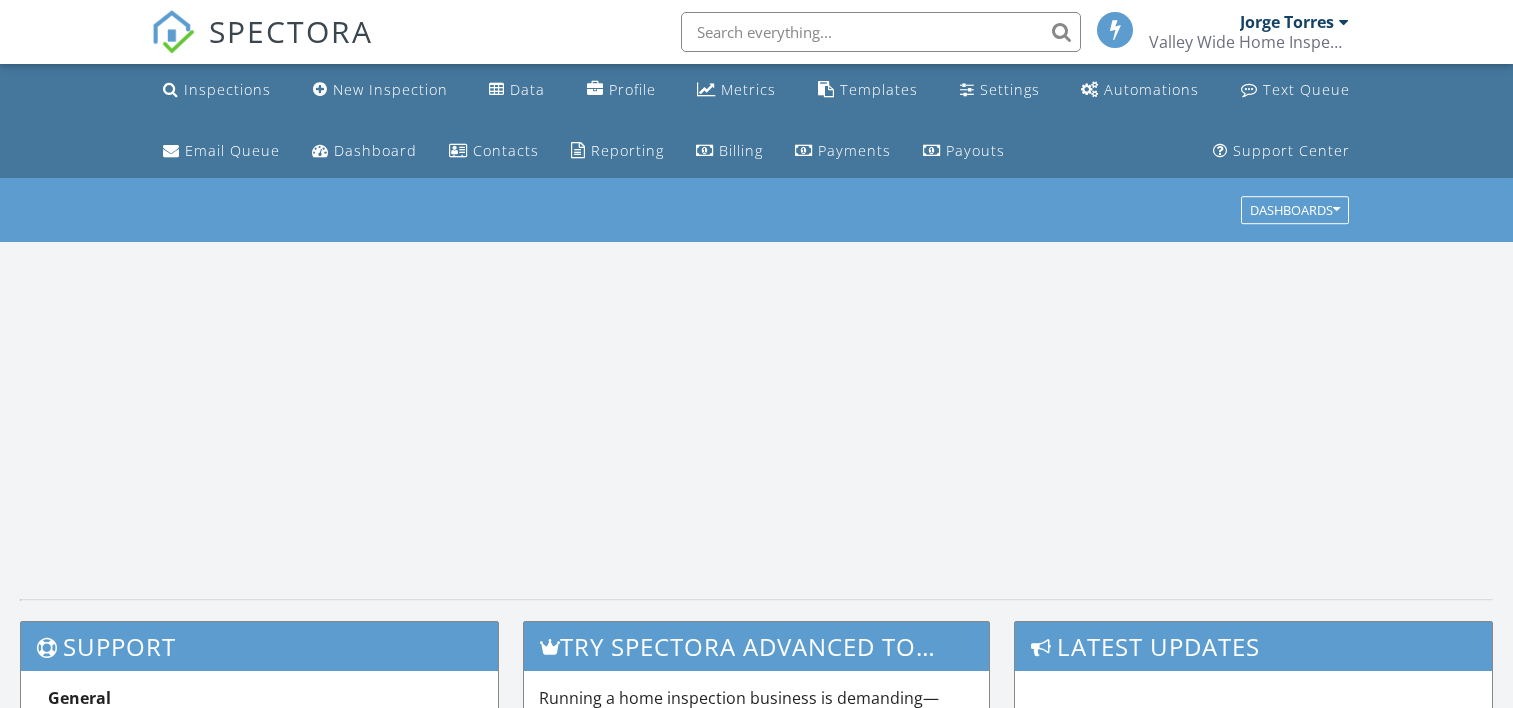 scroll, scrollTop: 0, scrollLeft: 0, axis: both 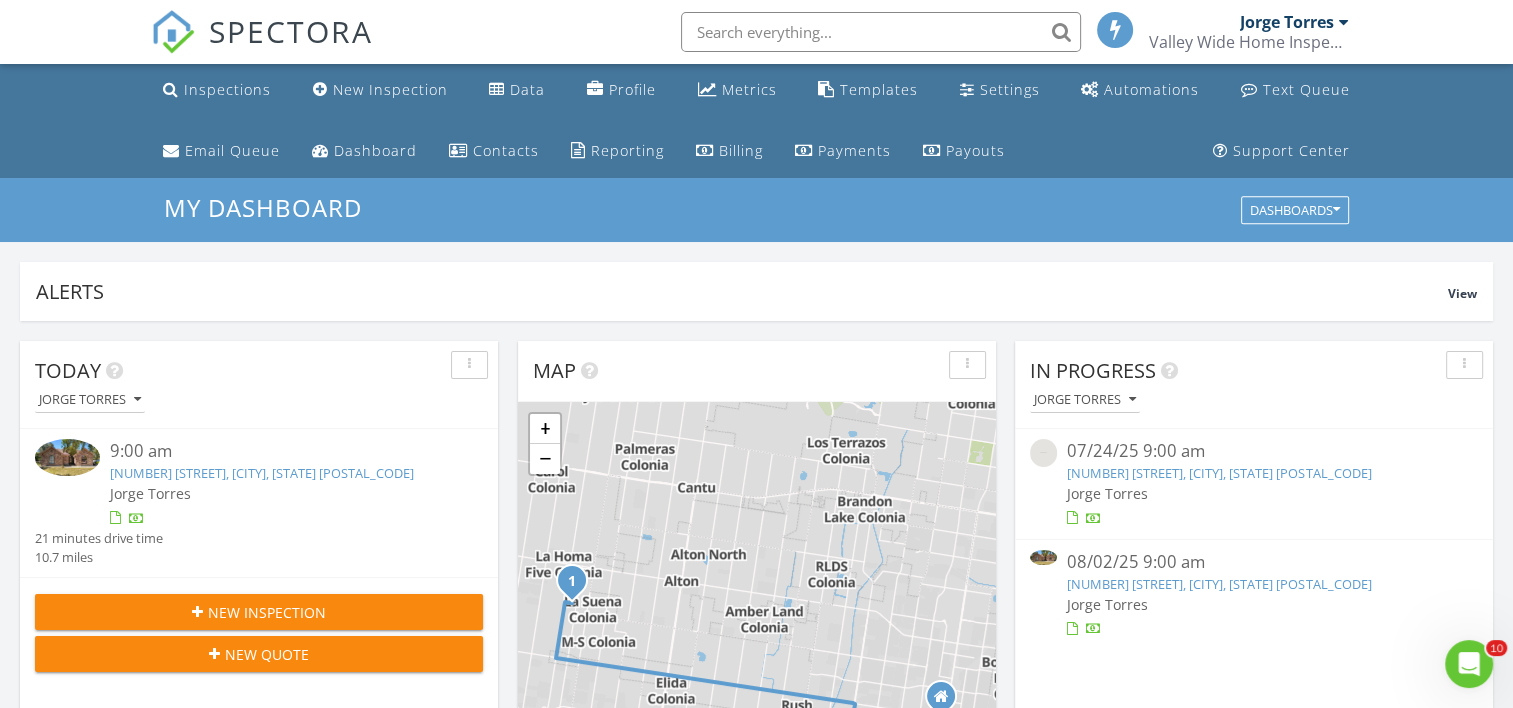 click on "[NUMBER] [STREET], [CITY], [STATE] [POSTAL_CODE]" at bounding box center [262, 473] 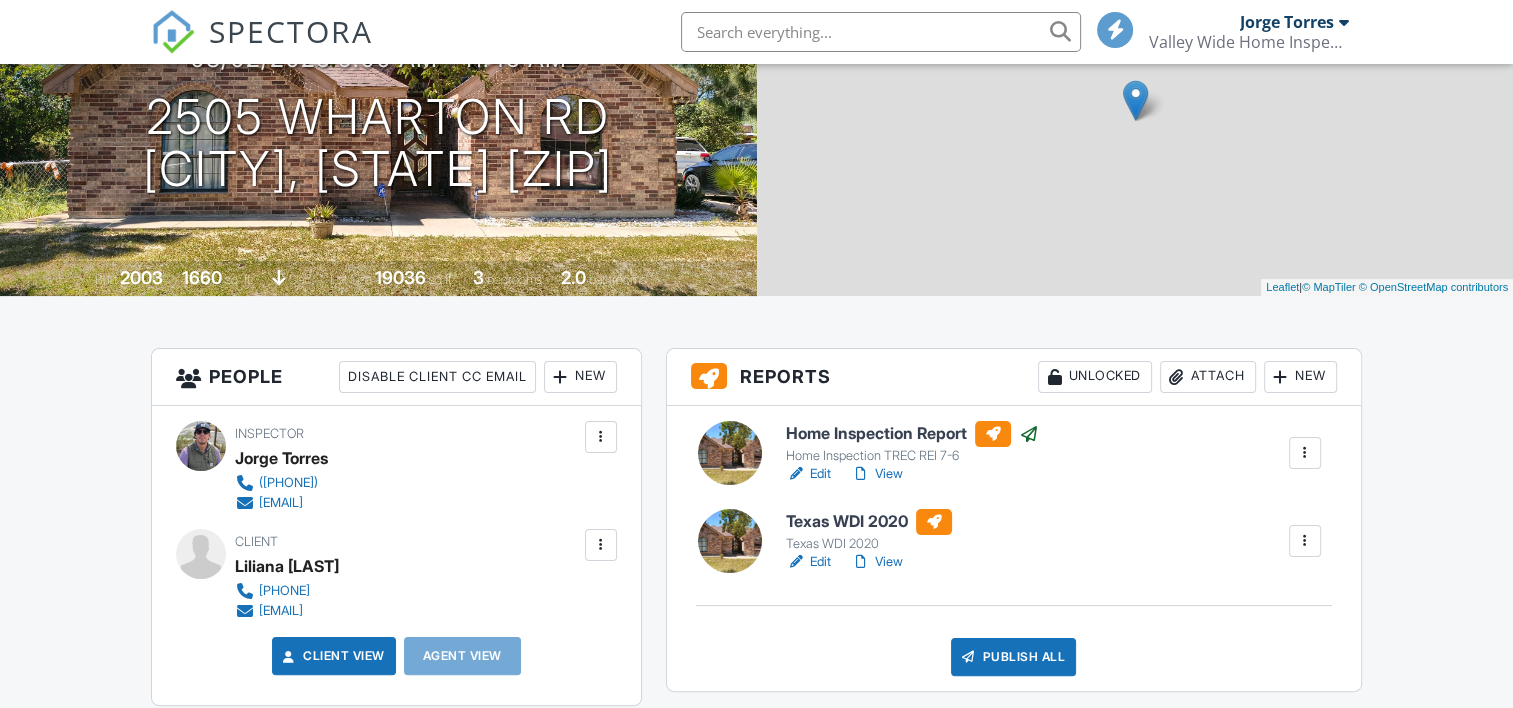 scroll, scrollTop: 300, scrollLeft: 0, axis: vertical 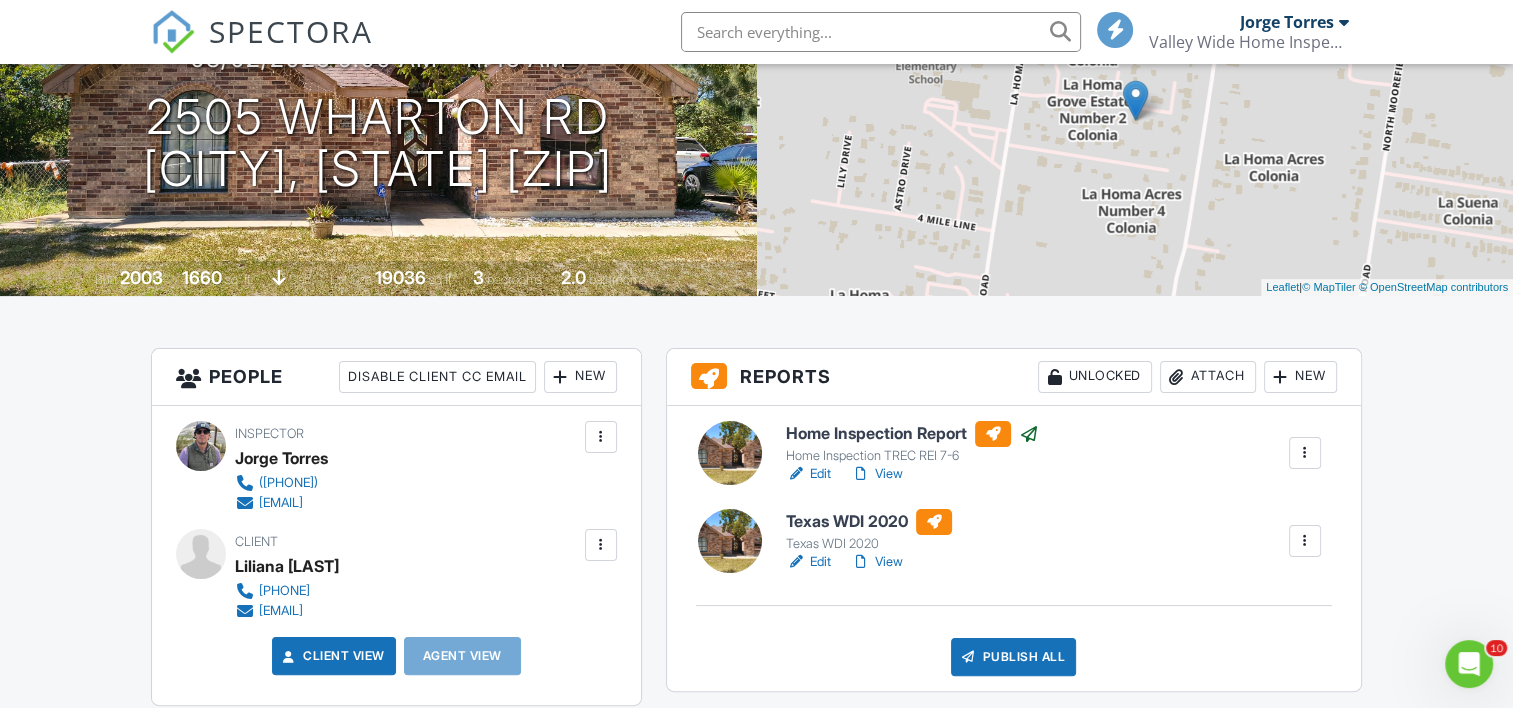 click on "Edit" at bounding box center (808, 562) 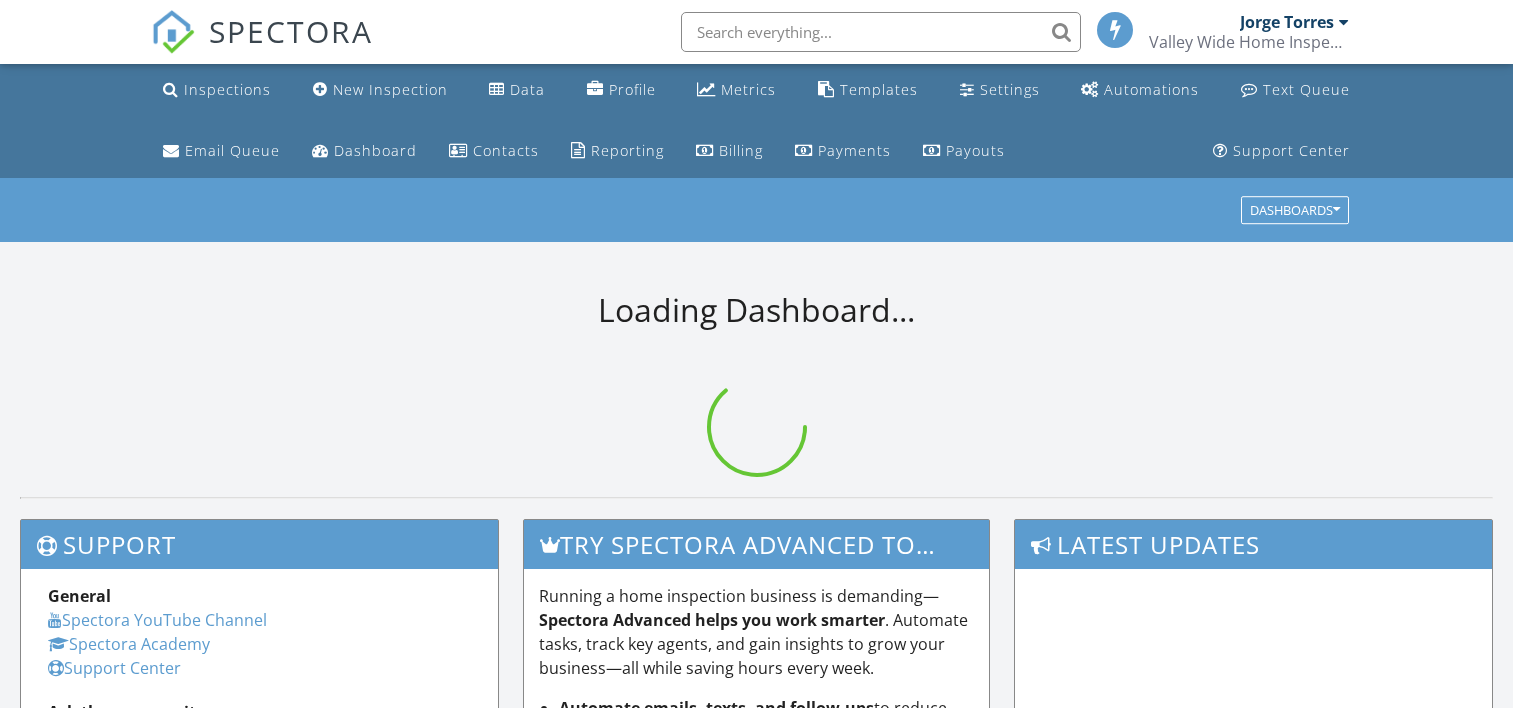 scroll, scrollTop: 0, scrollLeft: 0, axis: both 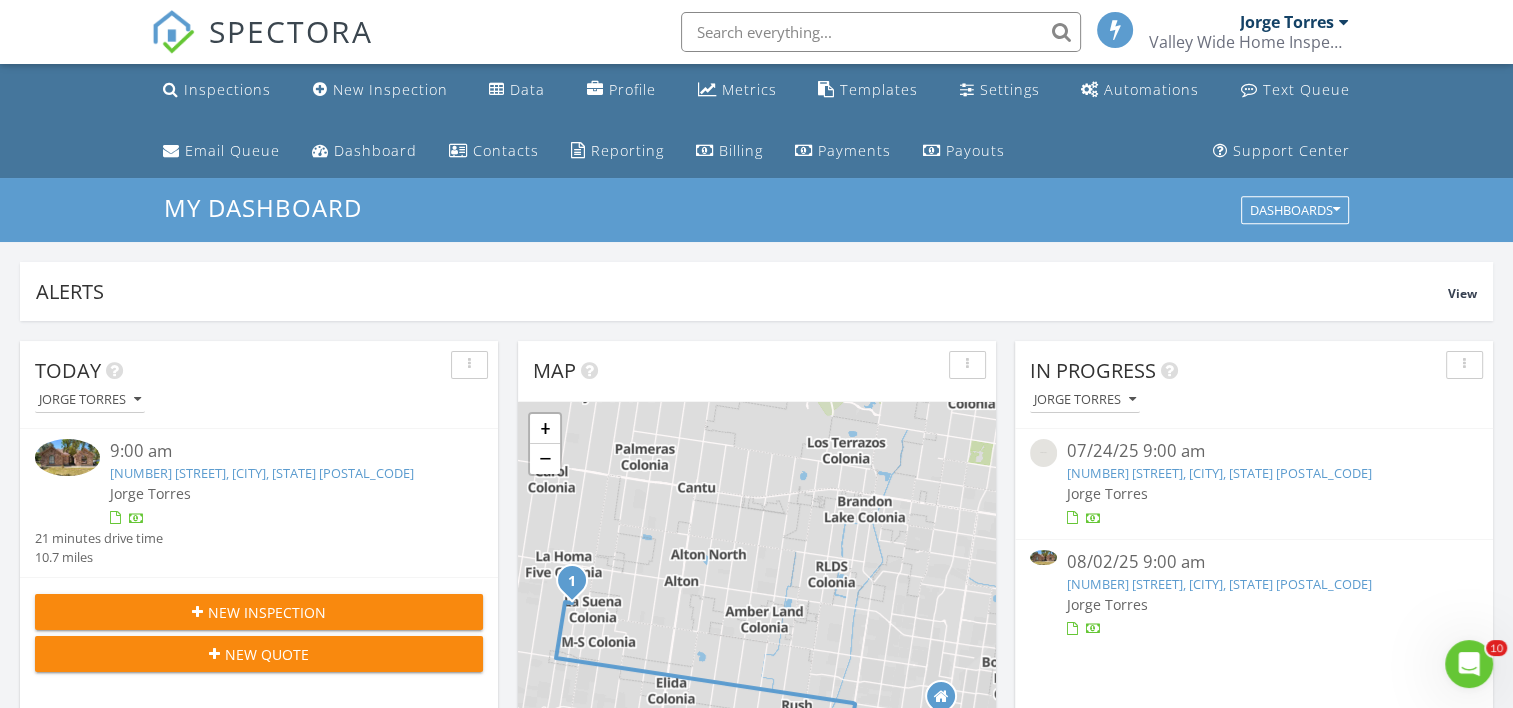 click at bounding box center (881, 32) 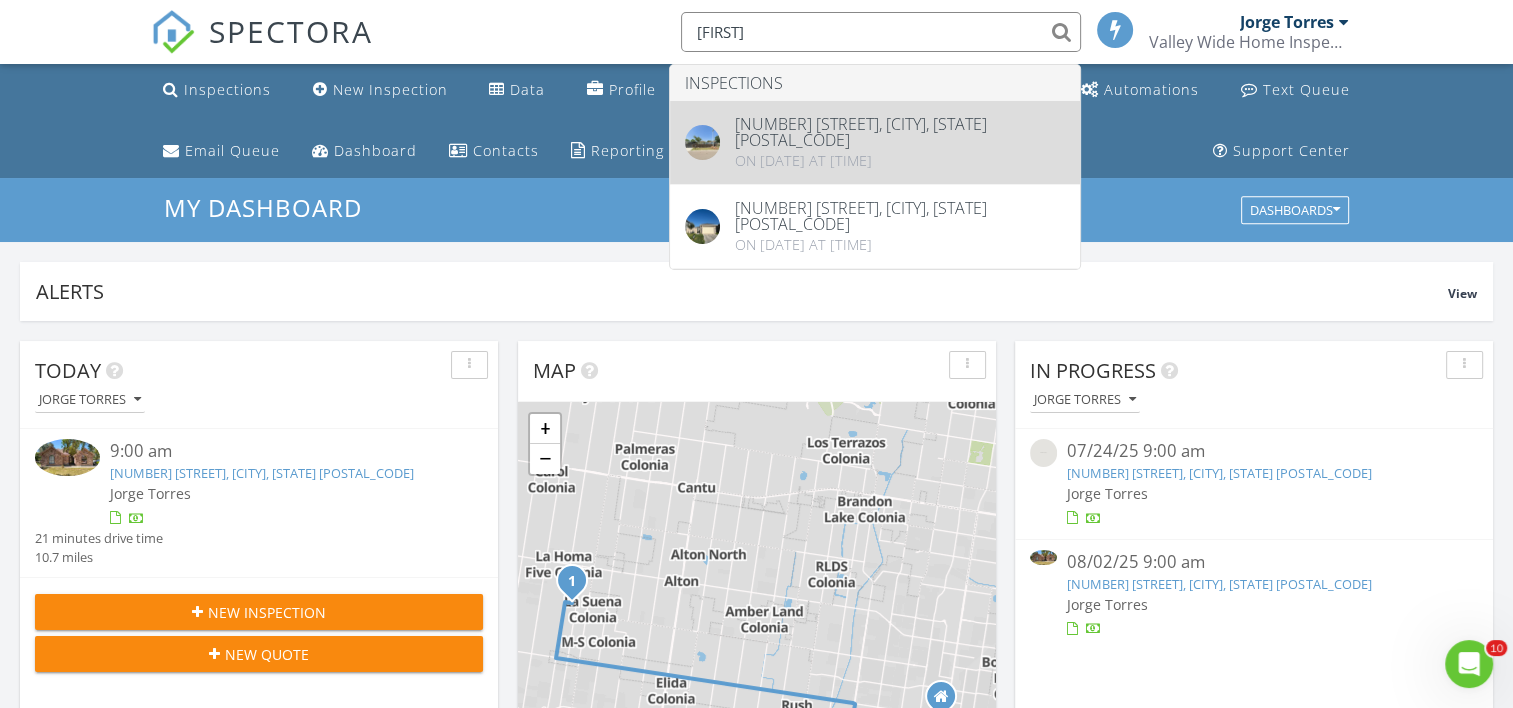 type on "[FIRST]" 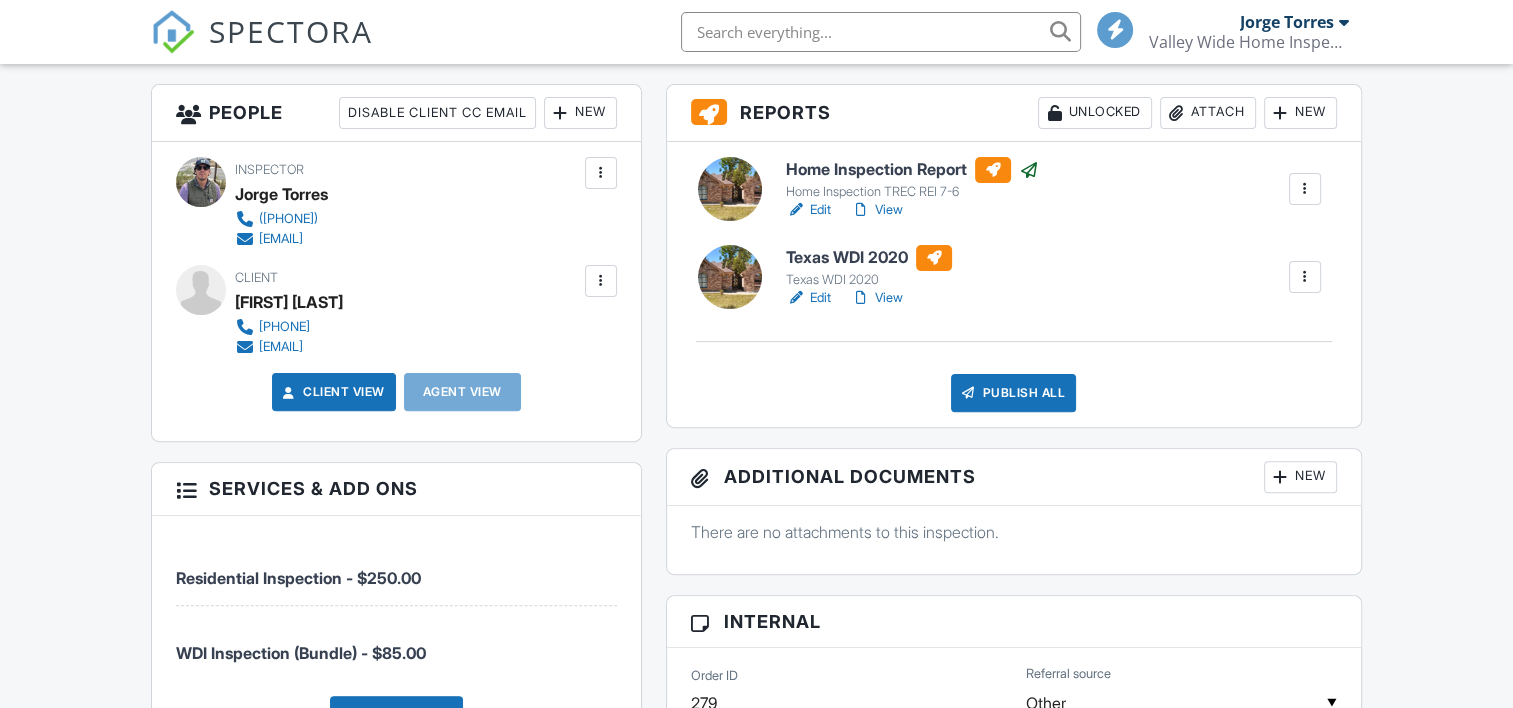 scroll, scrollTop: 600, scrollLeft: 0, axis: vertical 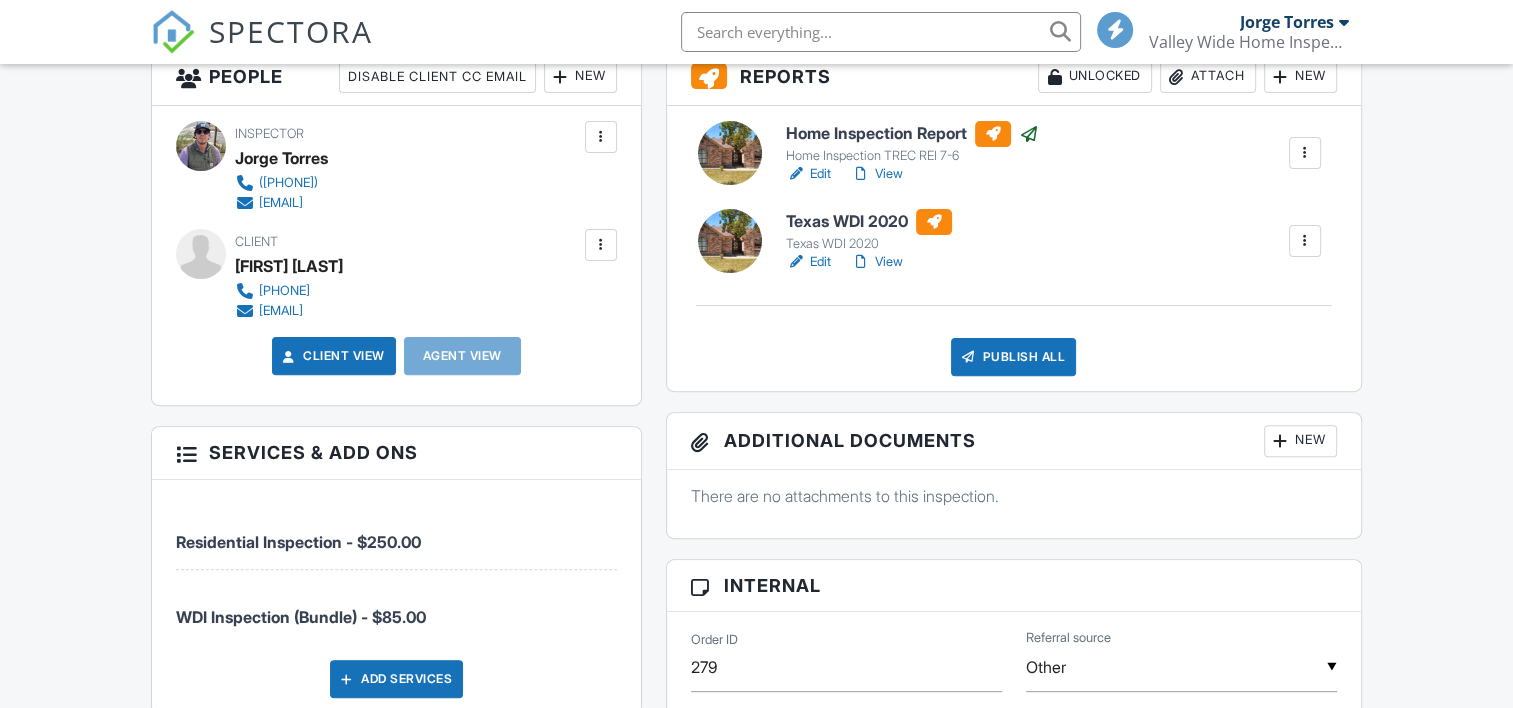 click on "New" at bounding box center (1300, 441) 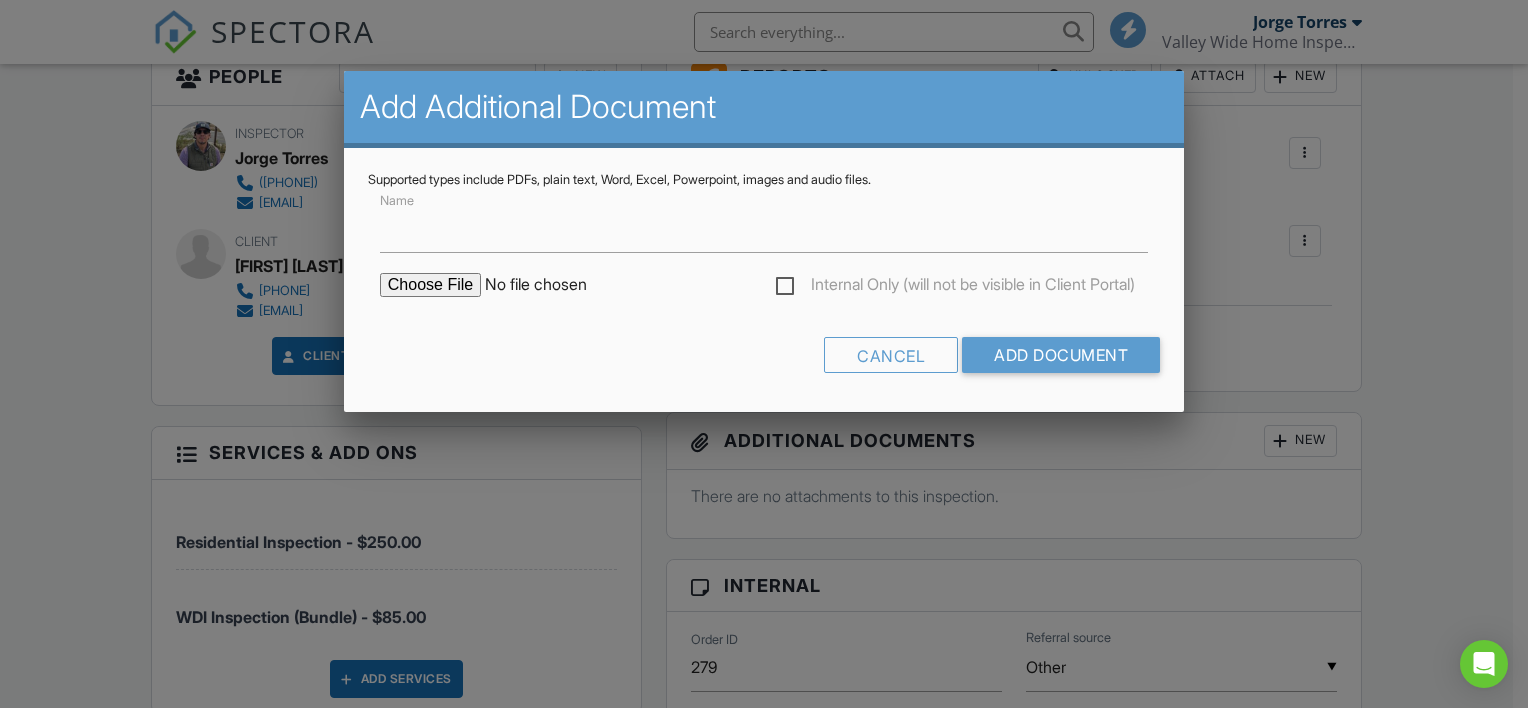click on "Name
Internal Only (will not be visible in Client Portal)
Cancel
Add Document" at bounding box center (764, 288) 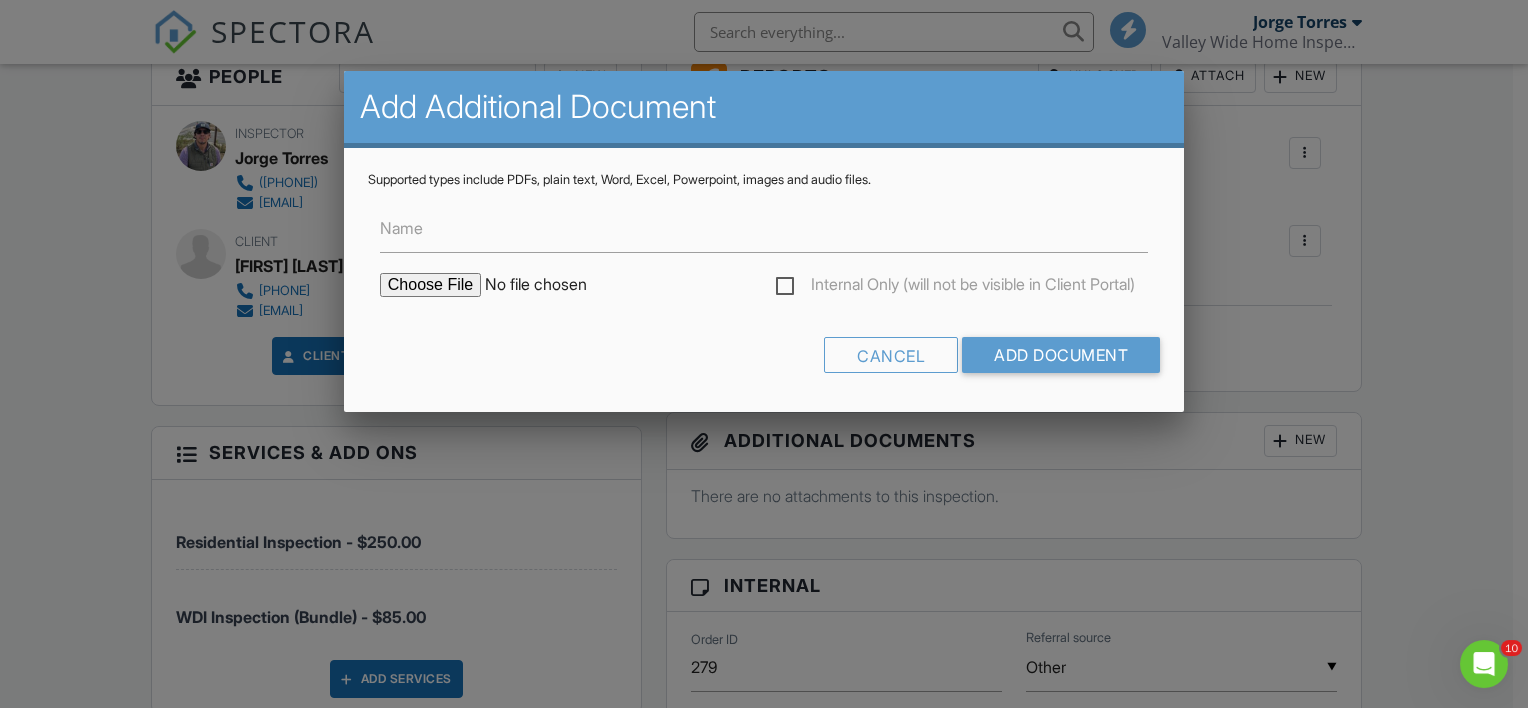 scroll, scrollTop: 0, scrollLeft: 0, axis: both 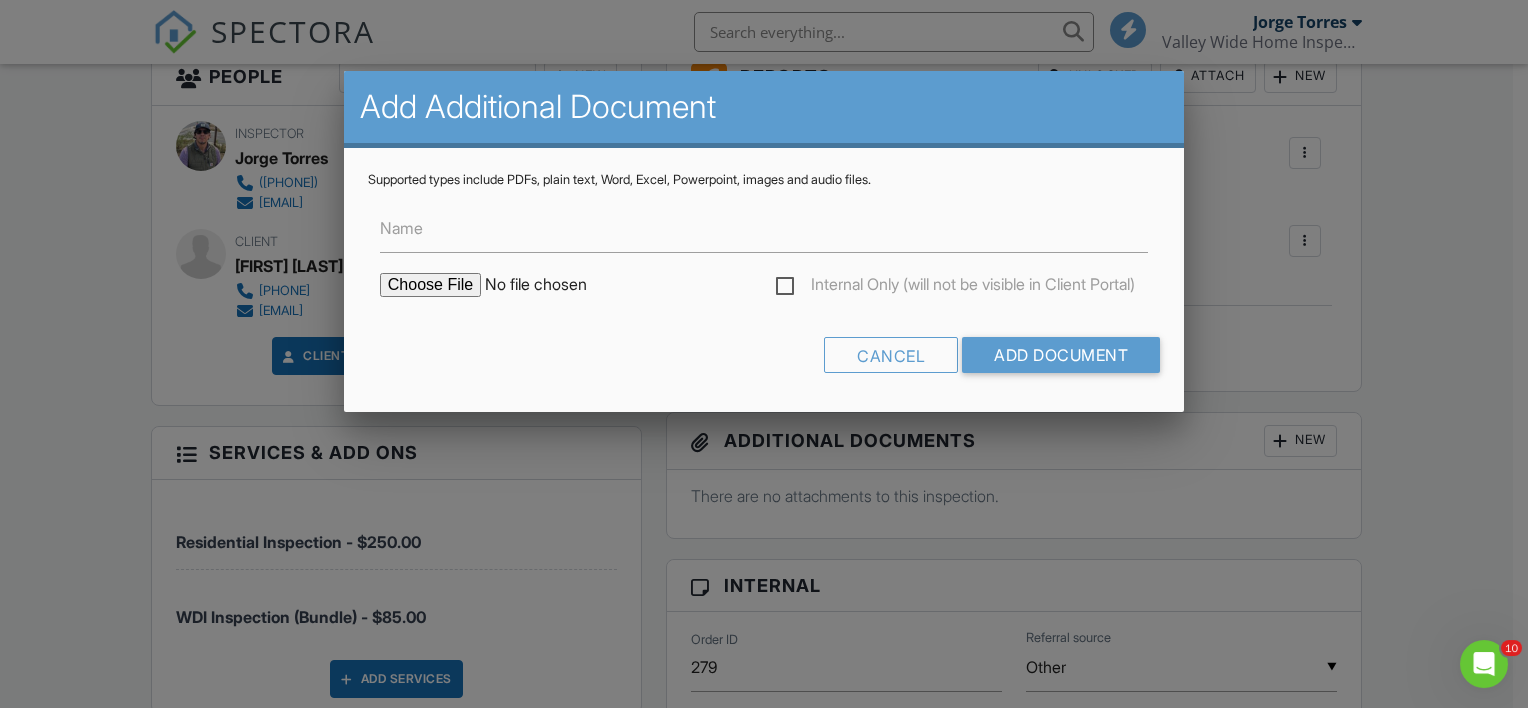 click at bounding box center (550, 285) 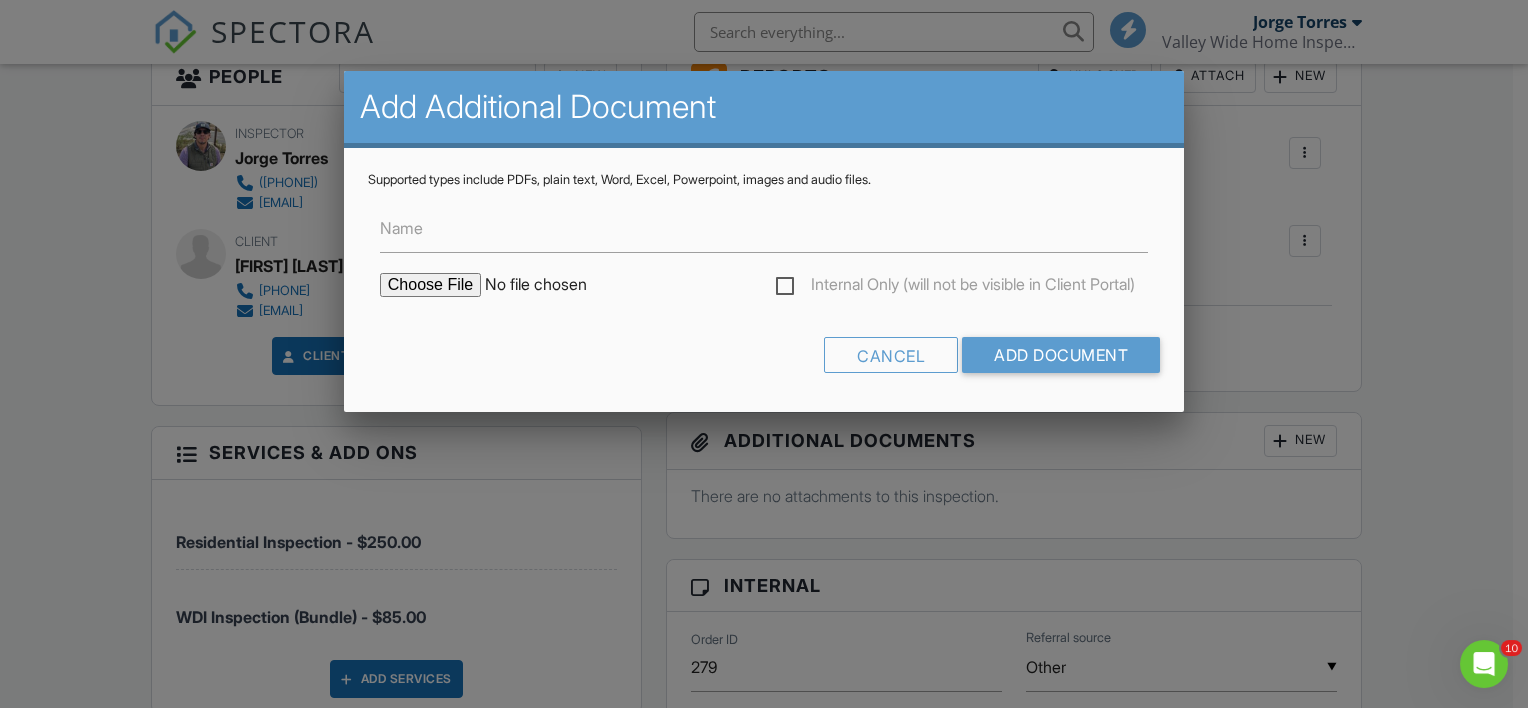 type on "C:\fakepath\2505 Wharton Rd Diagram.jpg" 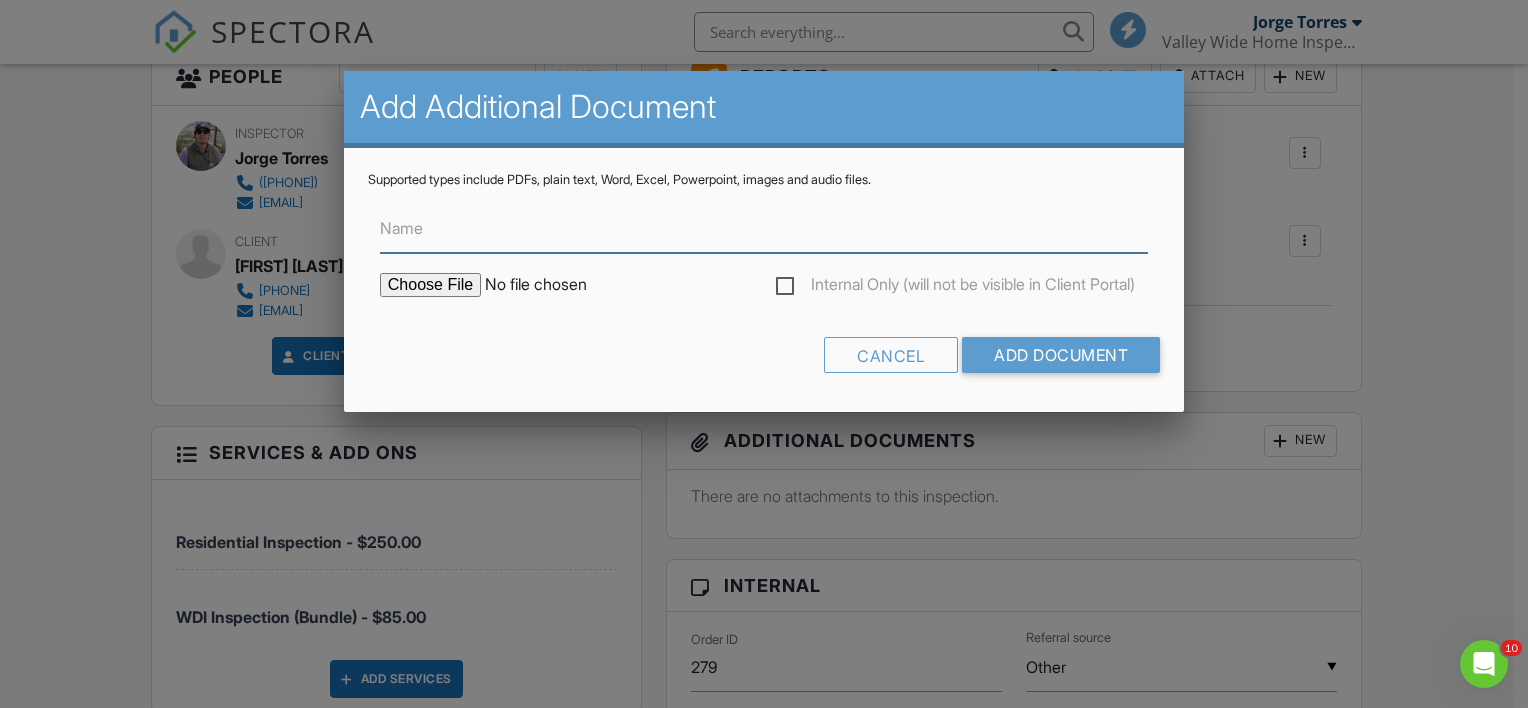 click on "Name" at bounding box center [764, 228] 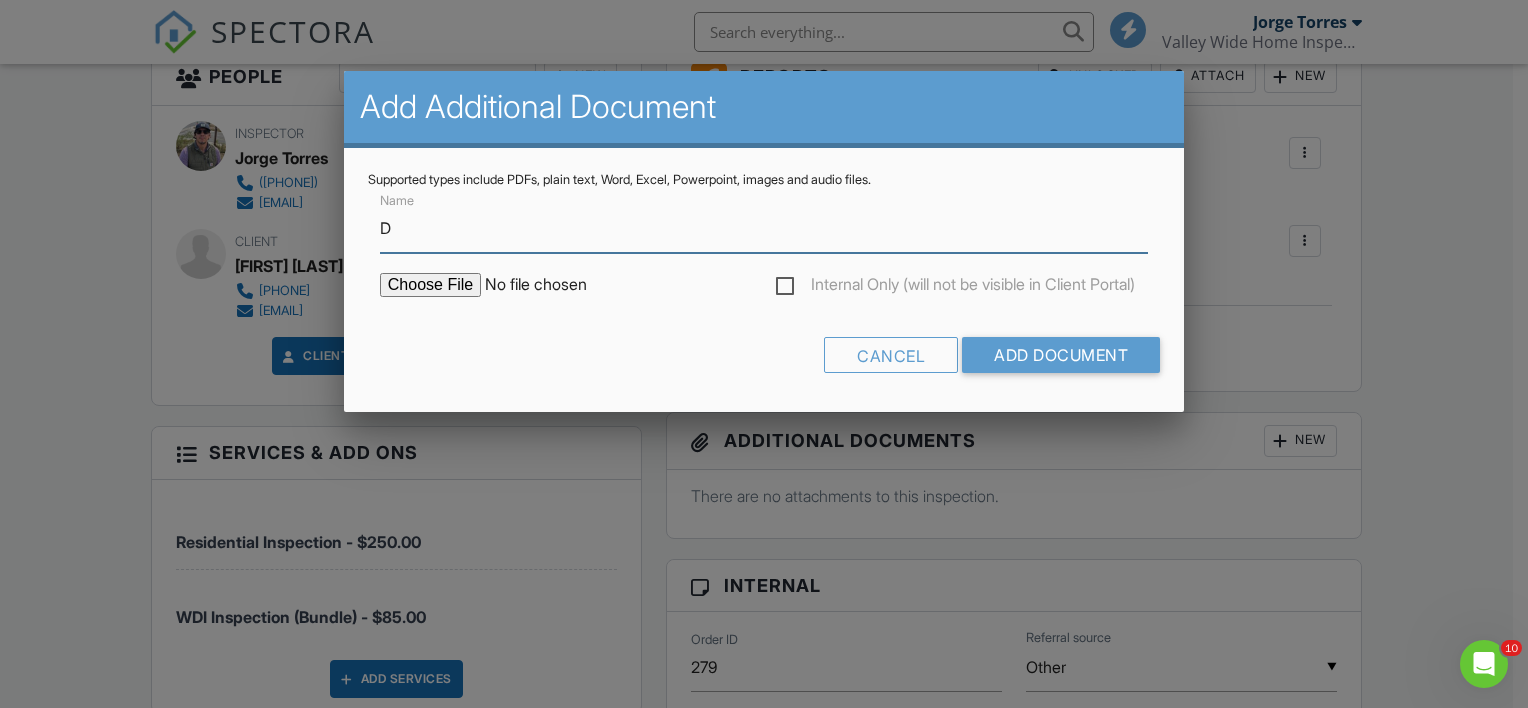 click on "D" at bounding box center (764, 228) 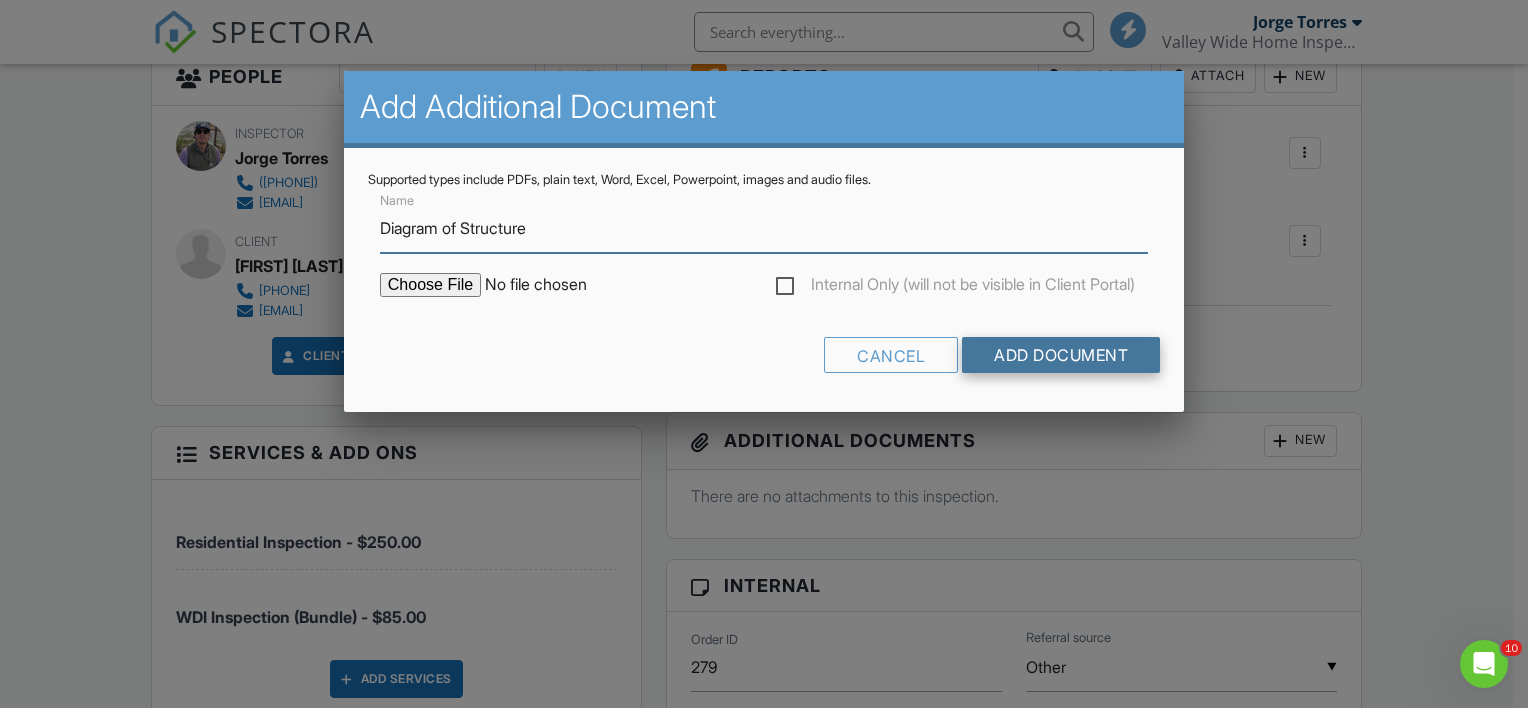 type on "Diagram of Structure" 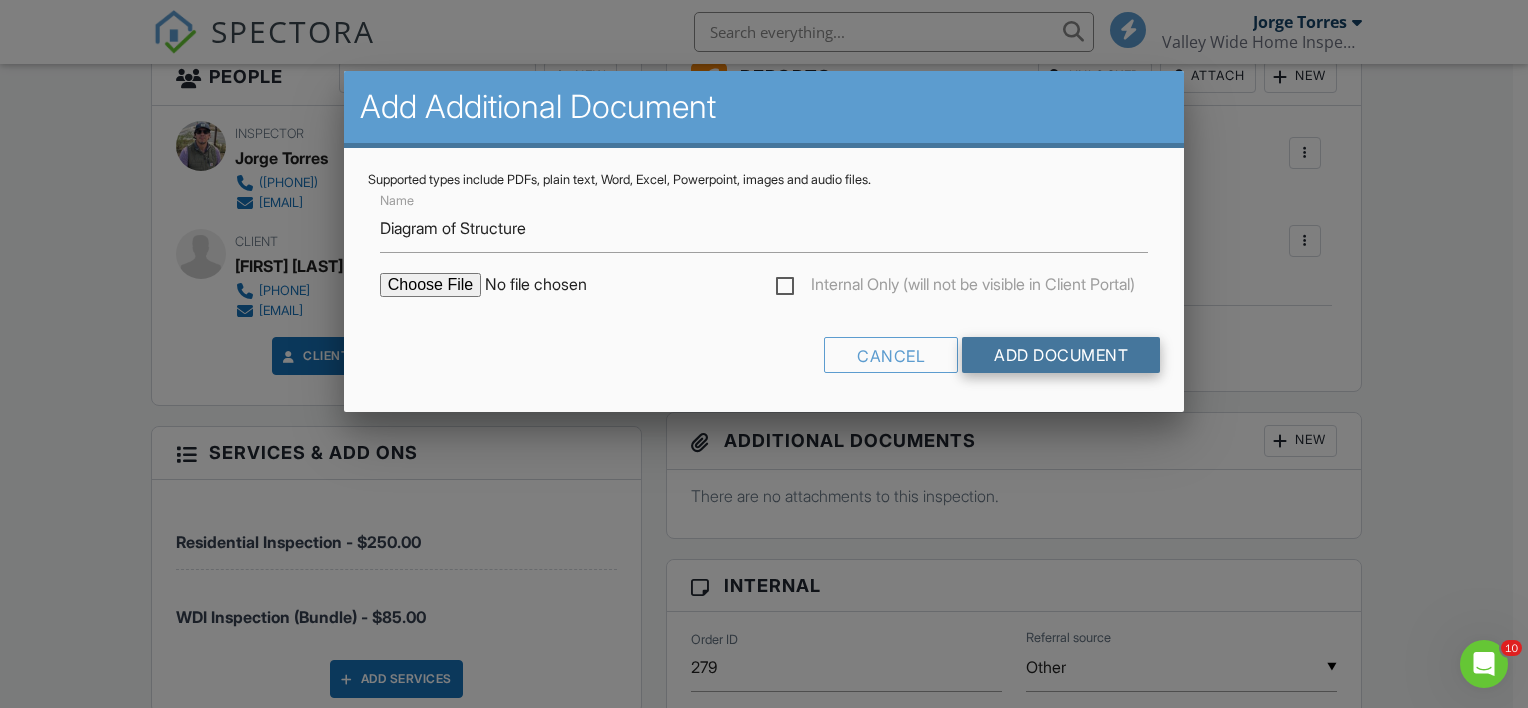 click on "Add Document" at bounding box center [1061, 355] 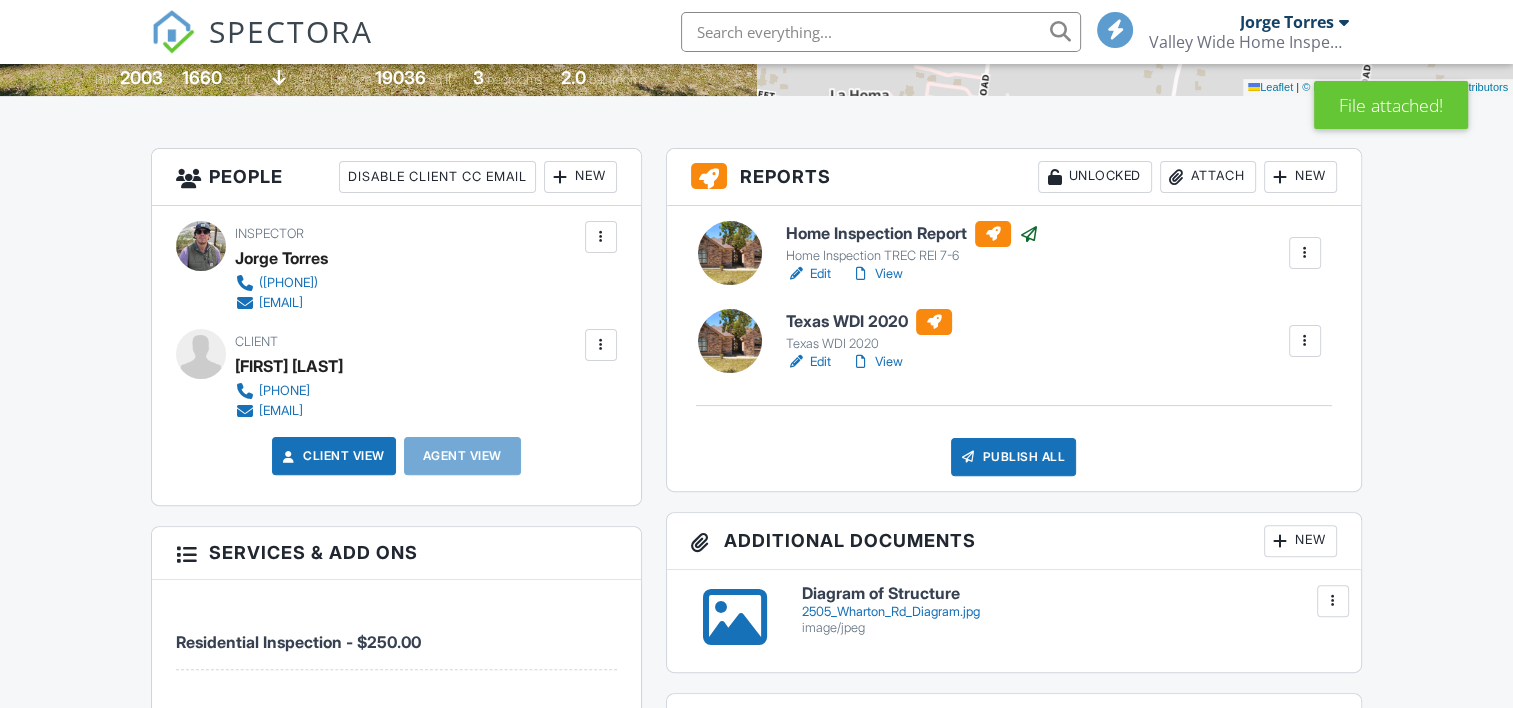 scroll, scrollTop: 500, scrollLeft: 0, axis: vertical 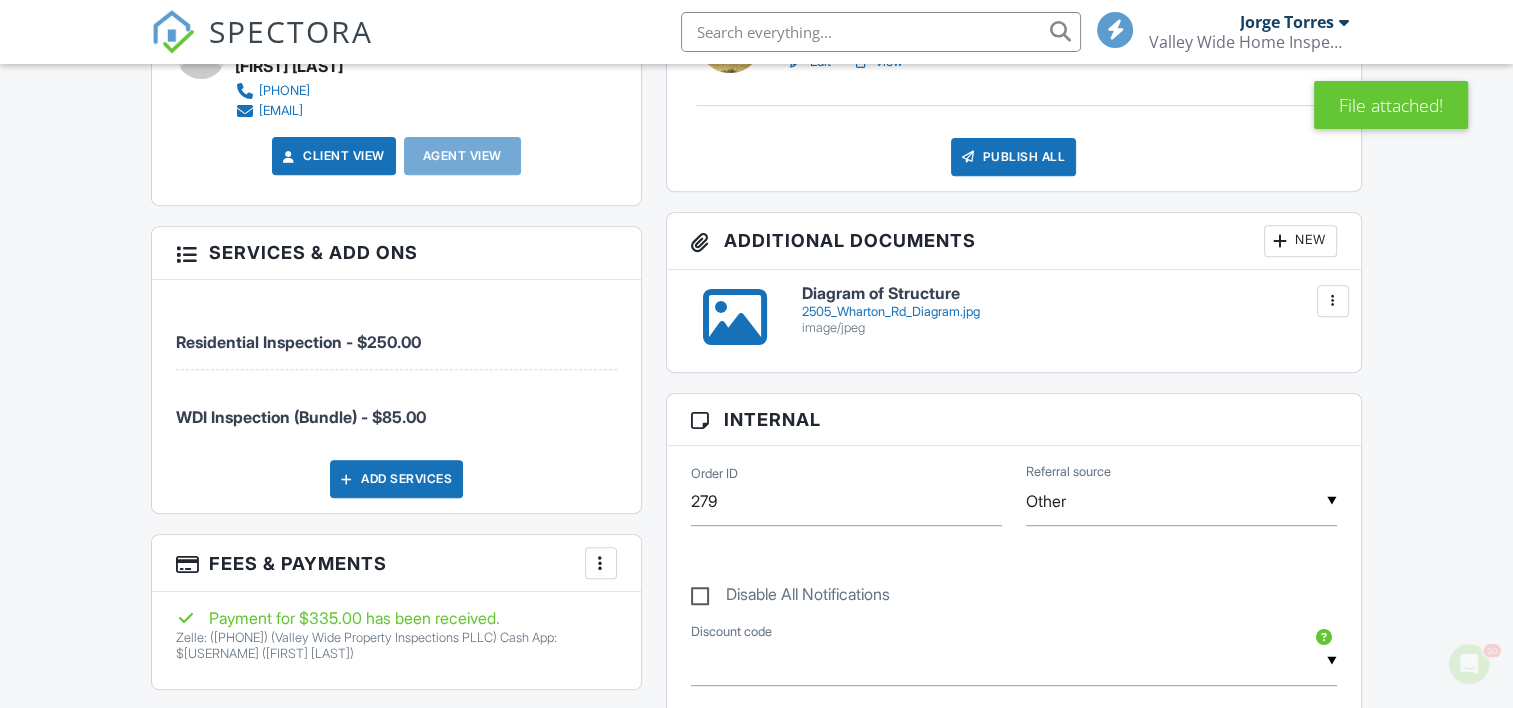click on "image/jpeg" at bounding box center [1069, 328] 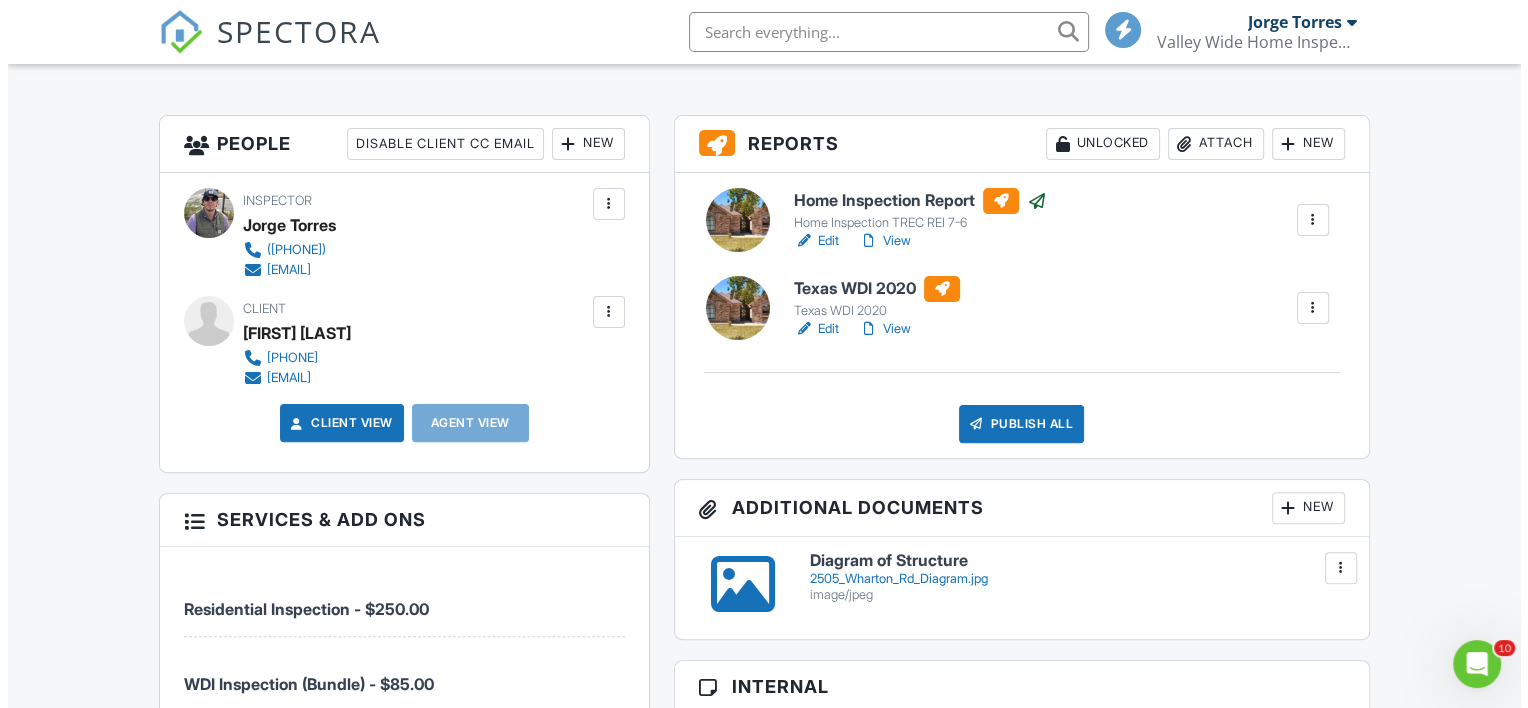 scroll, scrollTop: 500, scrollLeft: 0, axis: vertical 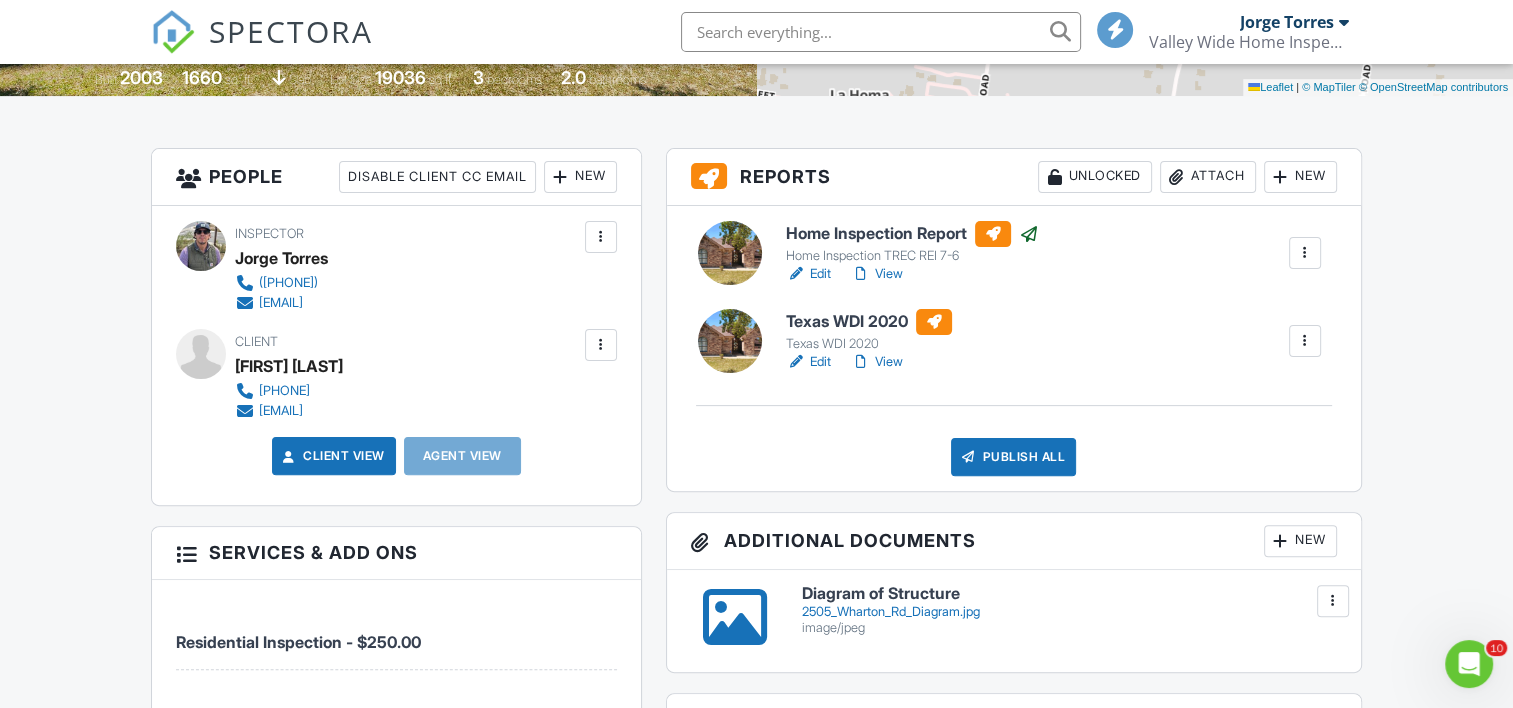 click at bounding box center (1305, 341) 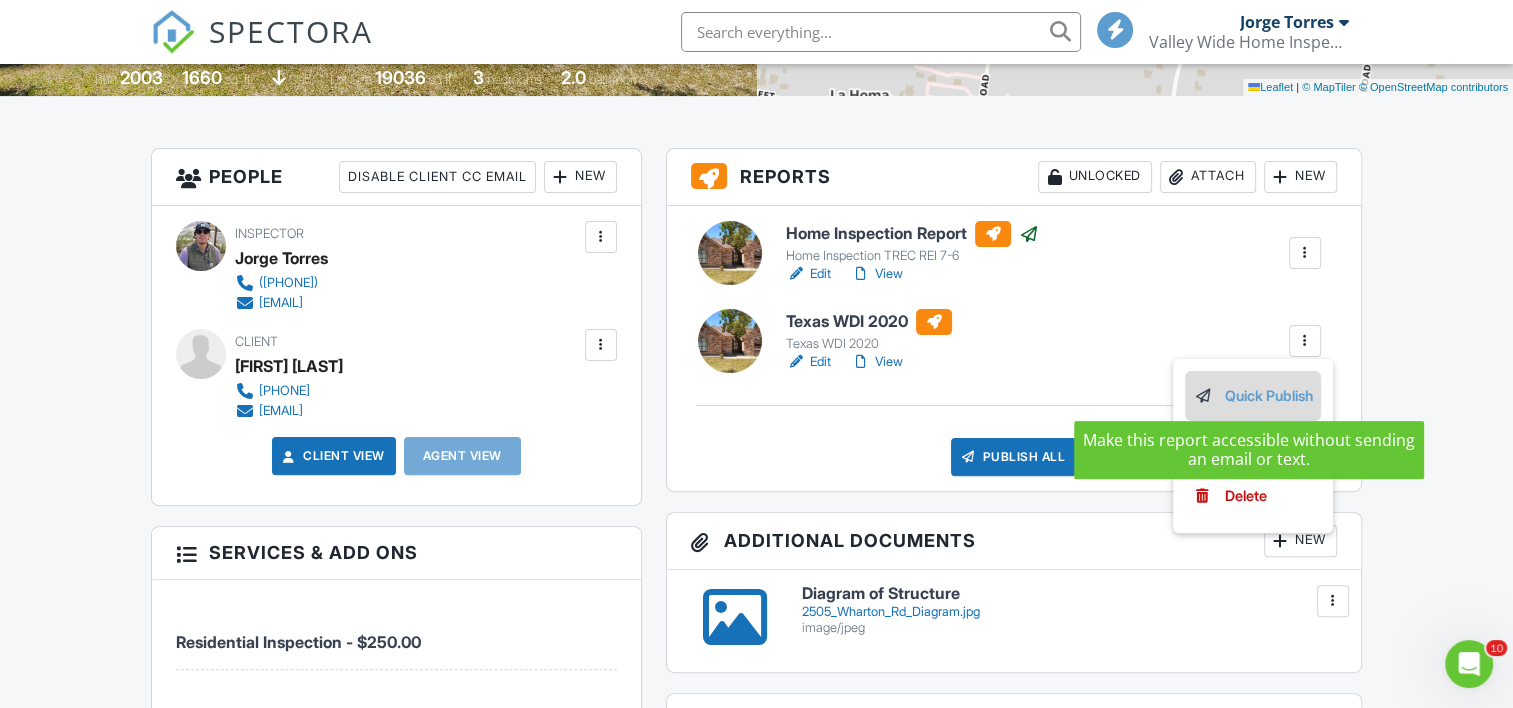 click on "Quick Publish" at bounding box center (1253, 396) 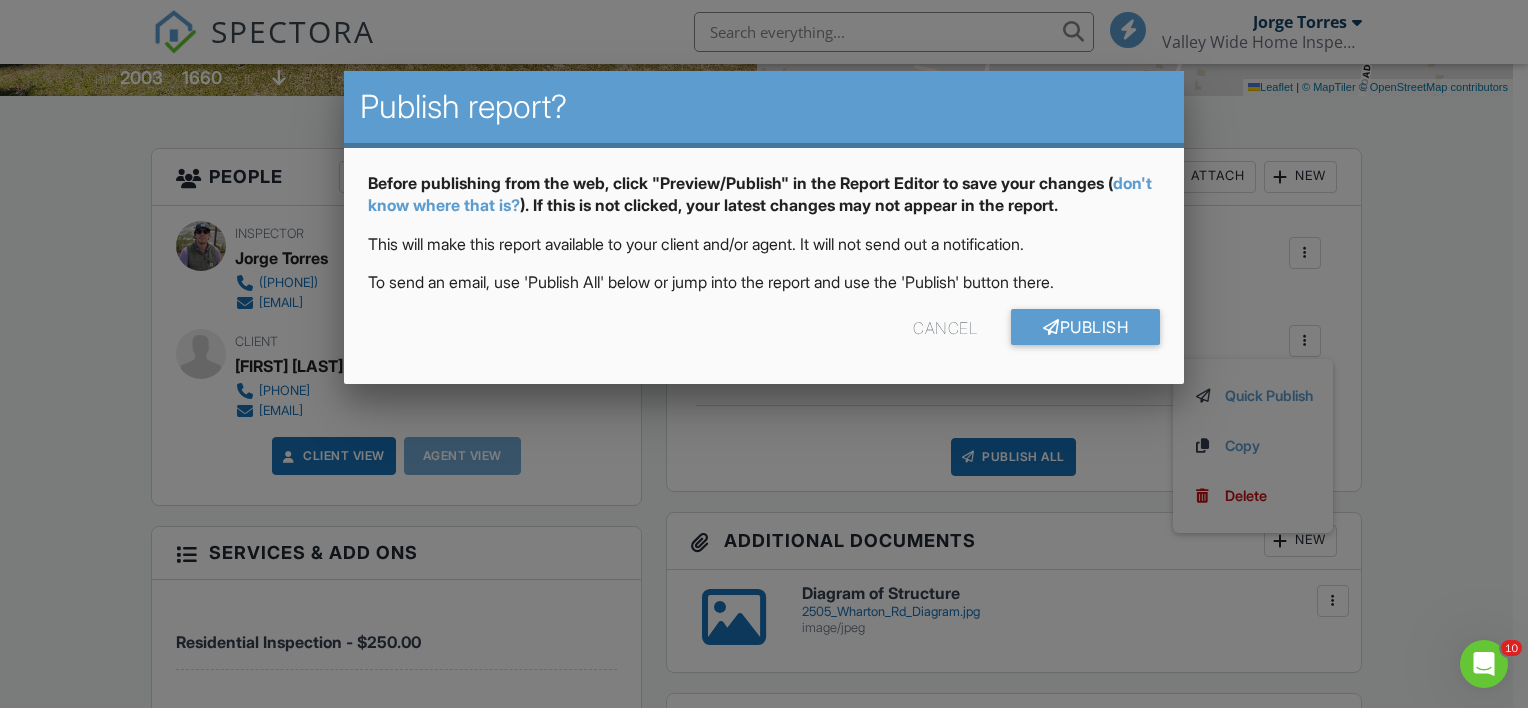 click at bounding box center (764, 342) 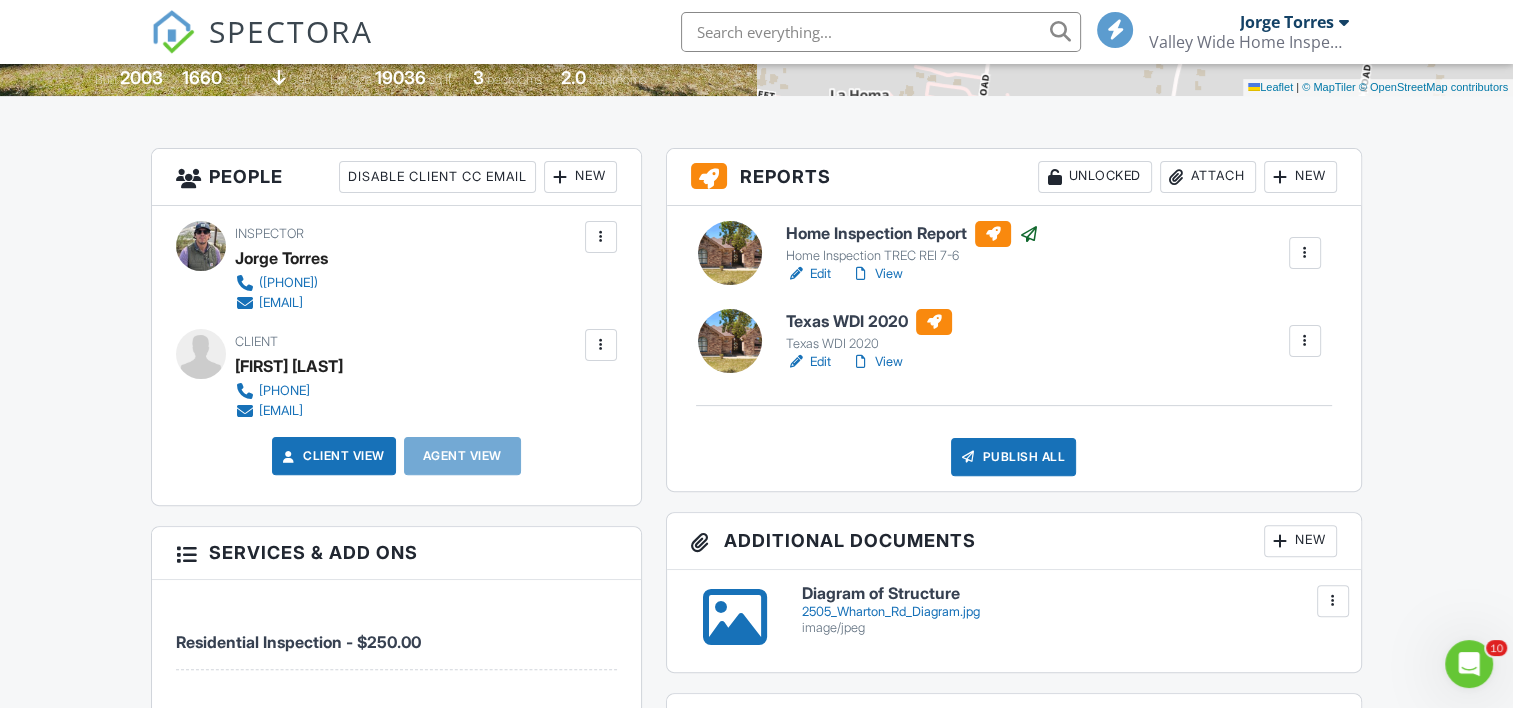 click on "Publish All" at bounding box center [1013, 457] 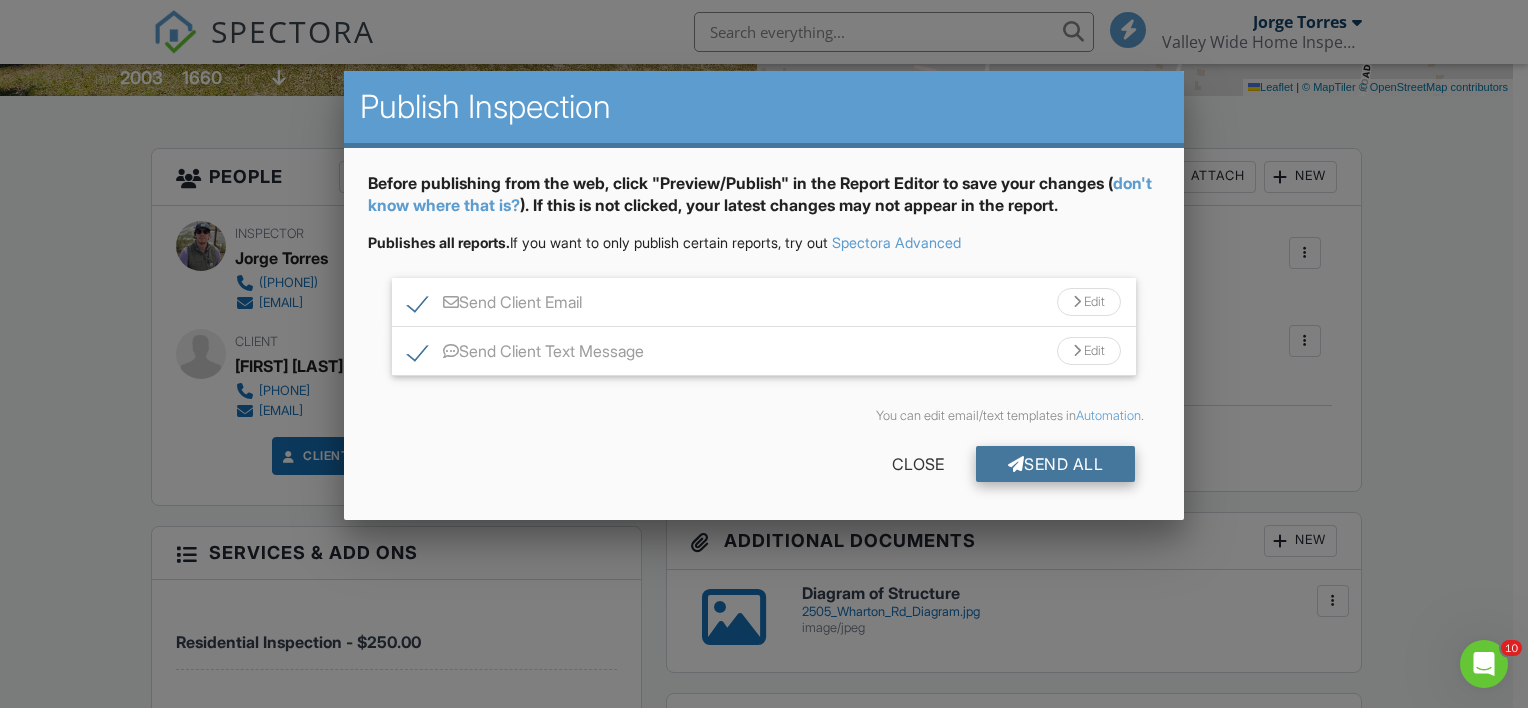 click on "Send All" at bounding box center [1056, 464] 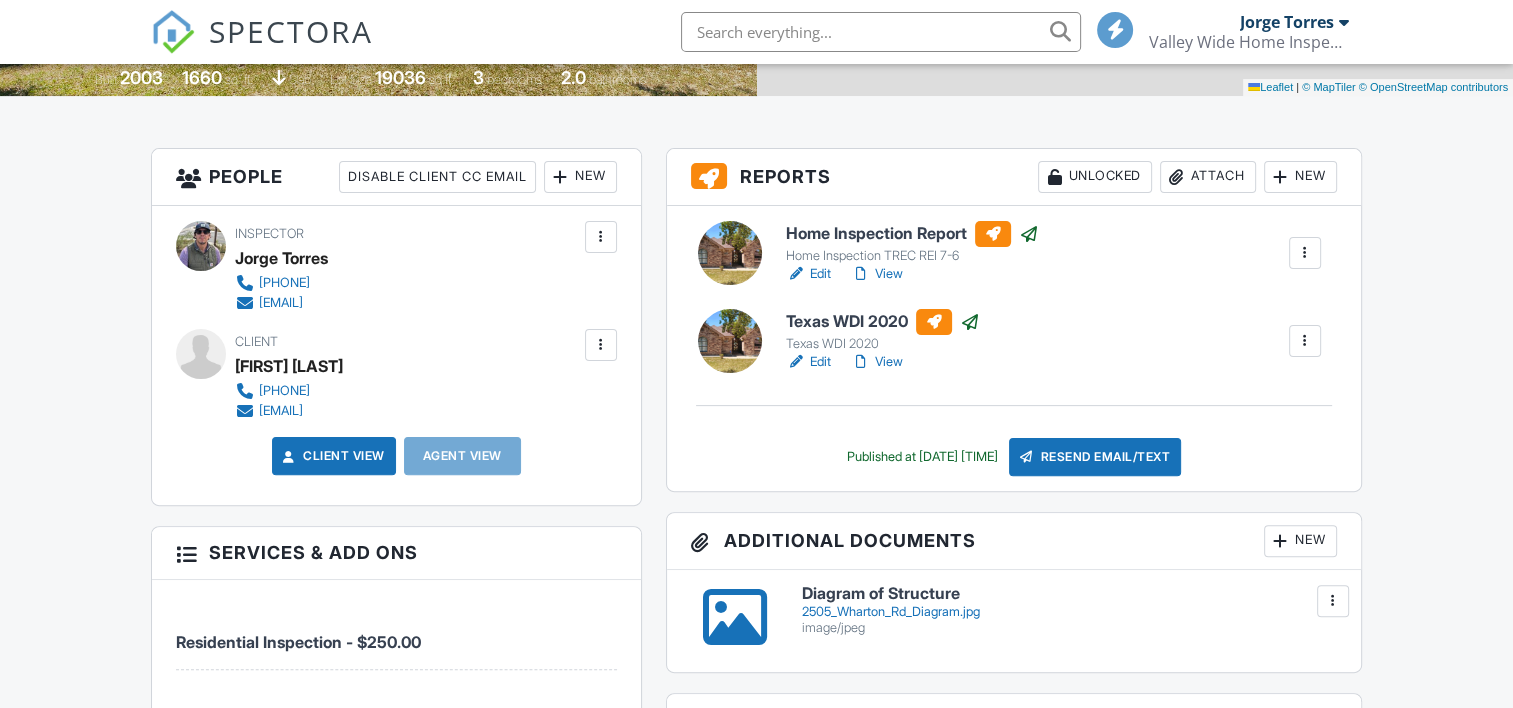 scroll, scrollTop: 500, scrollLeft: 0, axis: vertical 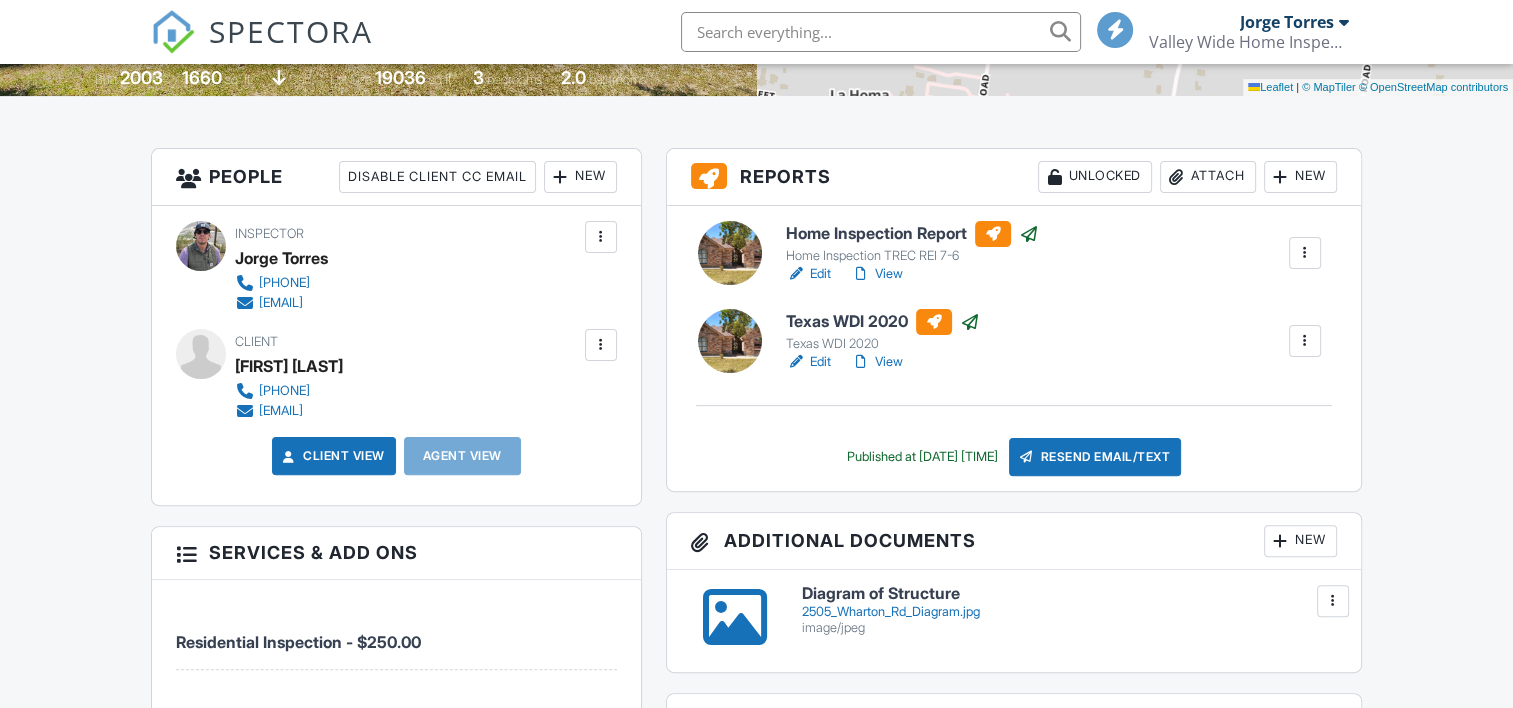 click on "View" at bounding box center (877, 362) 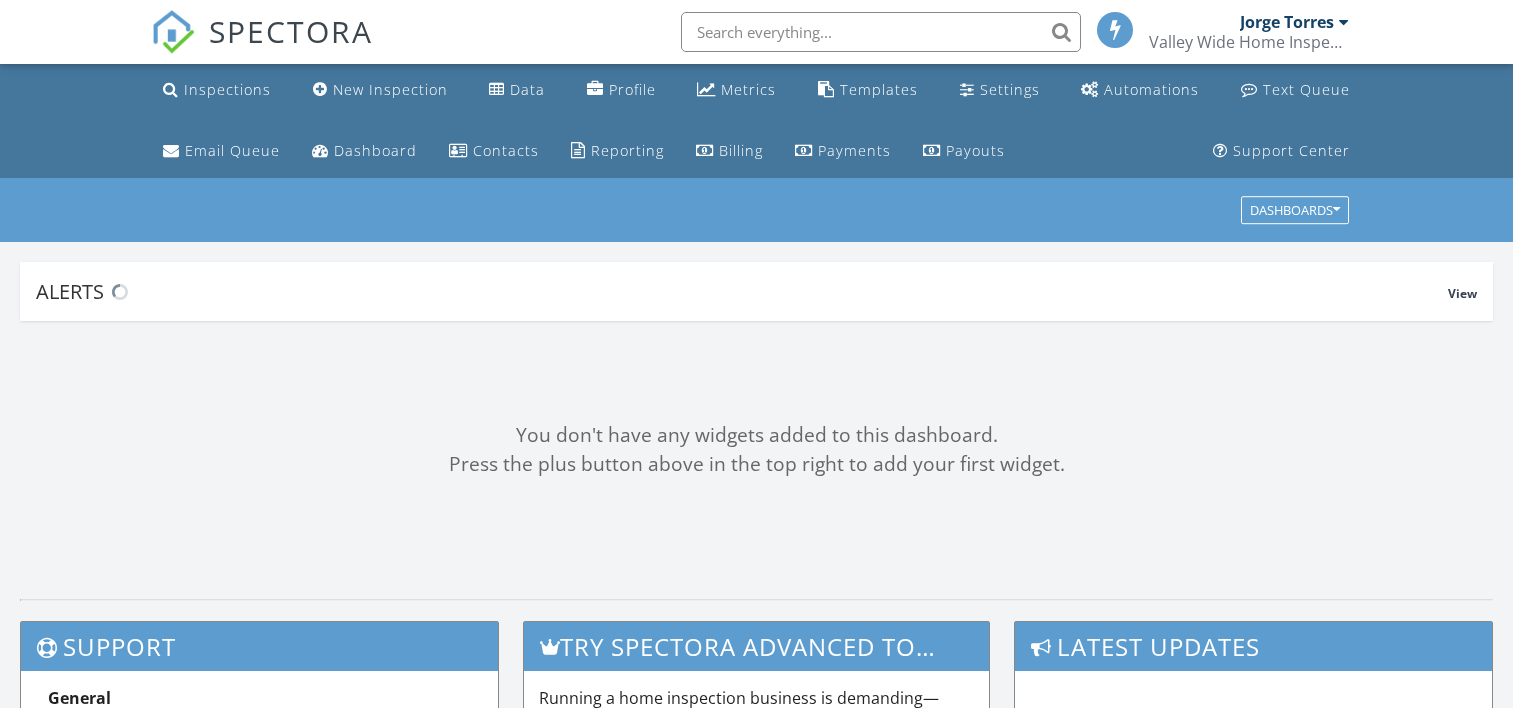 scroll, scrollTop: 0, scrollLeft: 0, axis: both 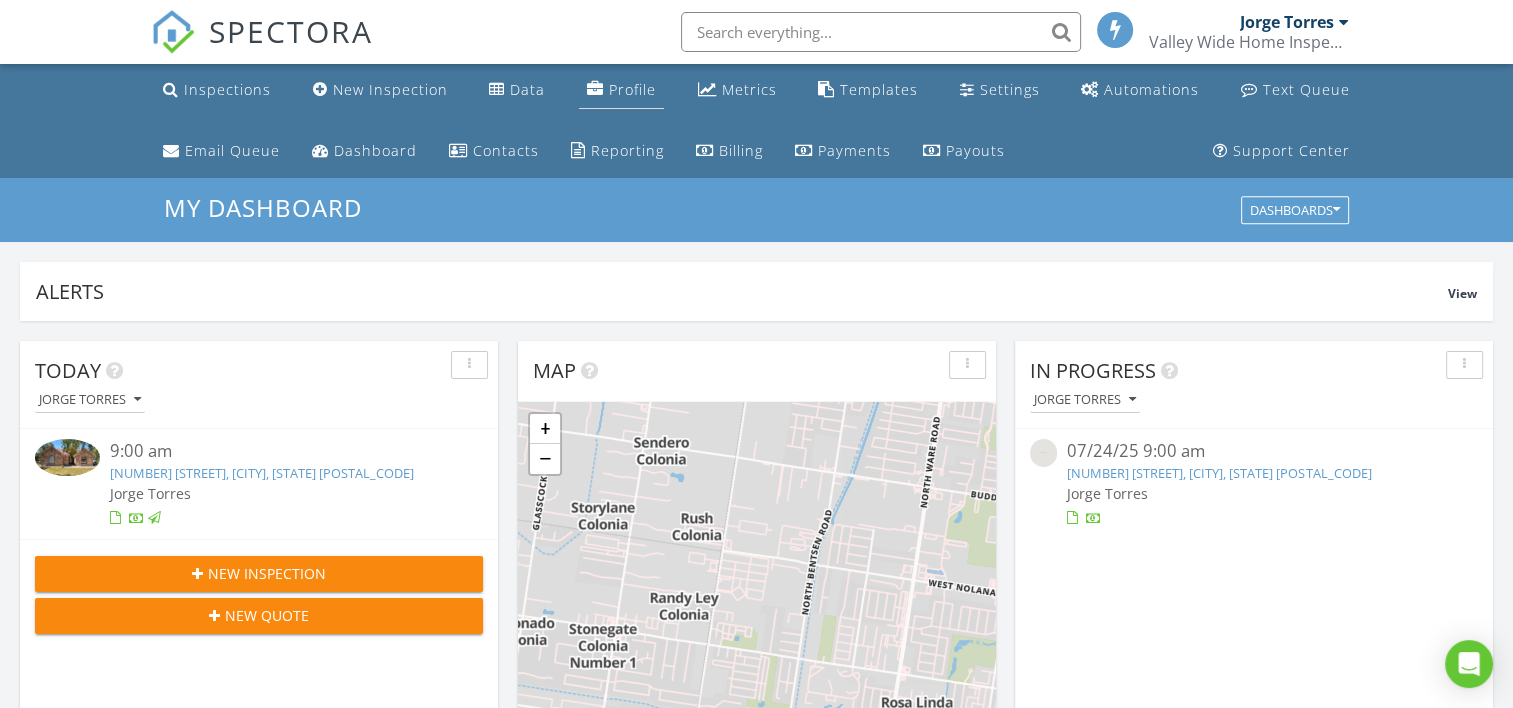 click at bounding box center (595, 89) 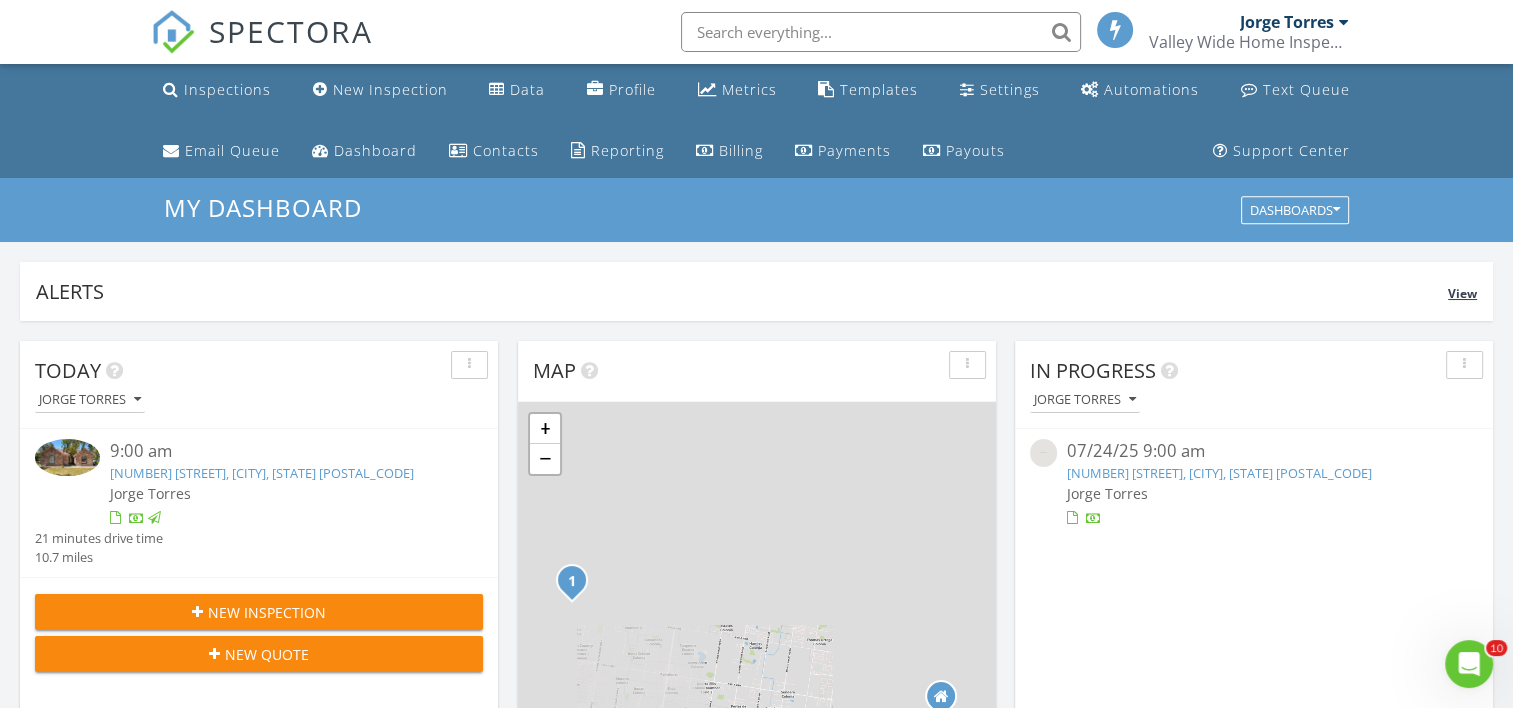 scroll, scrollTop: 0, scrollLeft: 0, axis: both 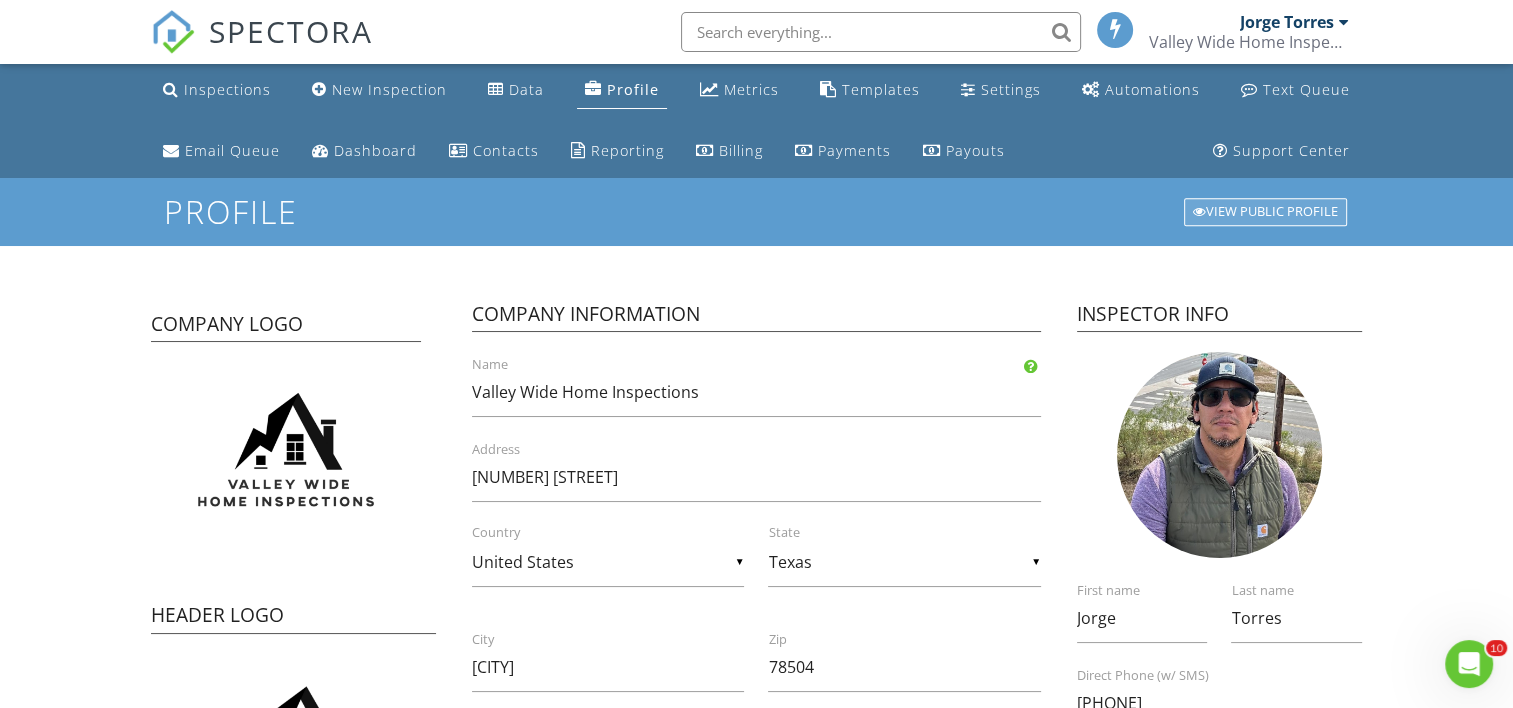 click on "View Public Profile" at bounding box center (1265, 212) 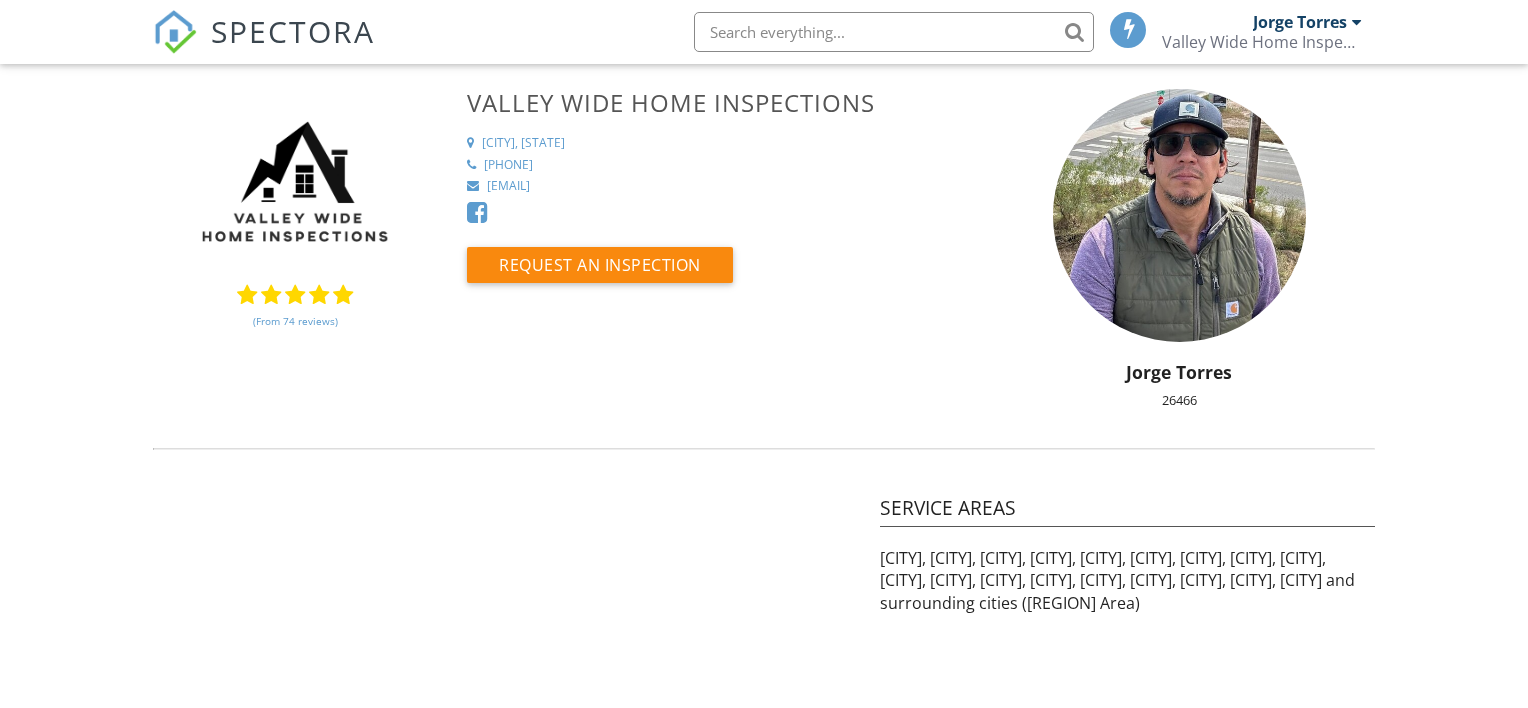 scroll, scrollTop: 0, scrollLeft: 0, axis: both 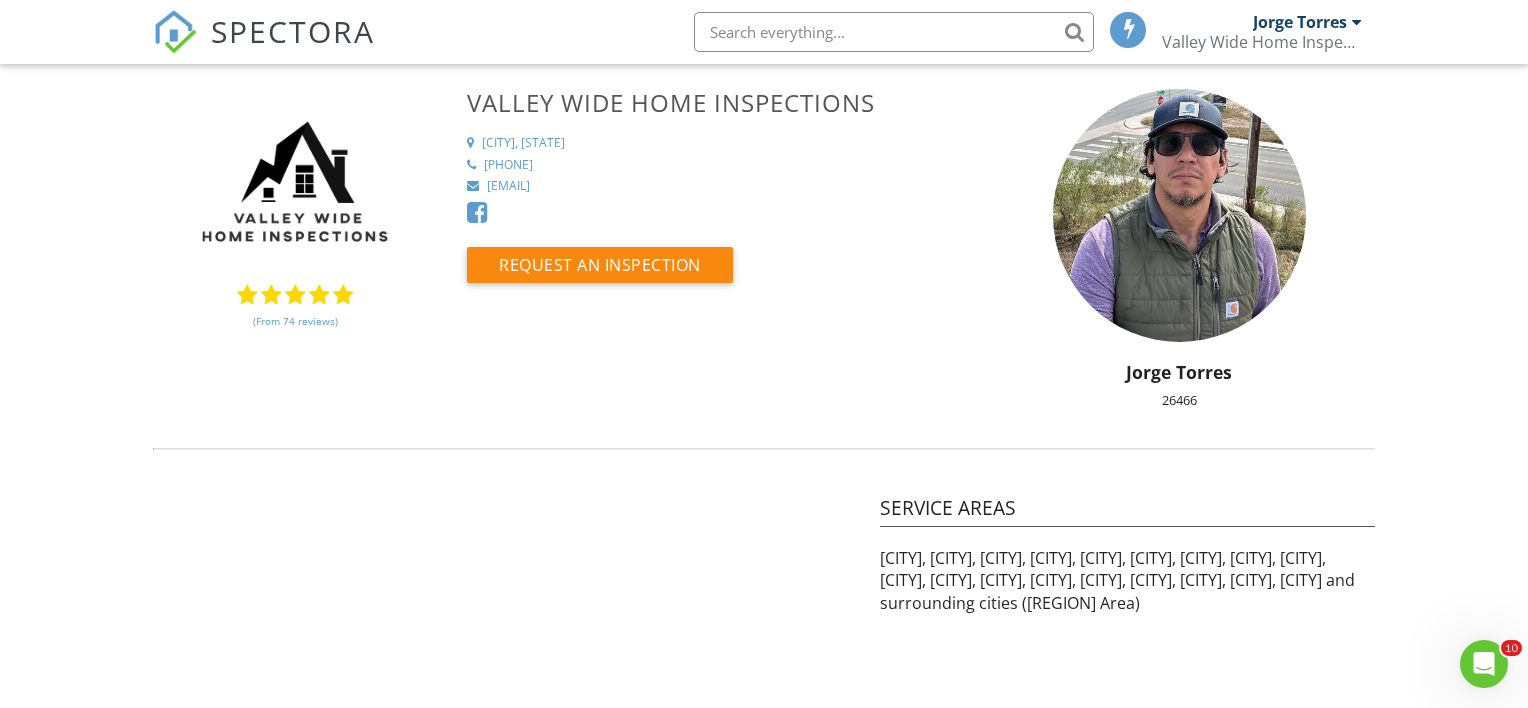 click on "(From 74 reviews)" at bounding box center (295, 321) 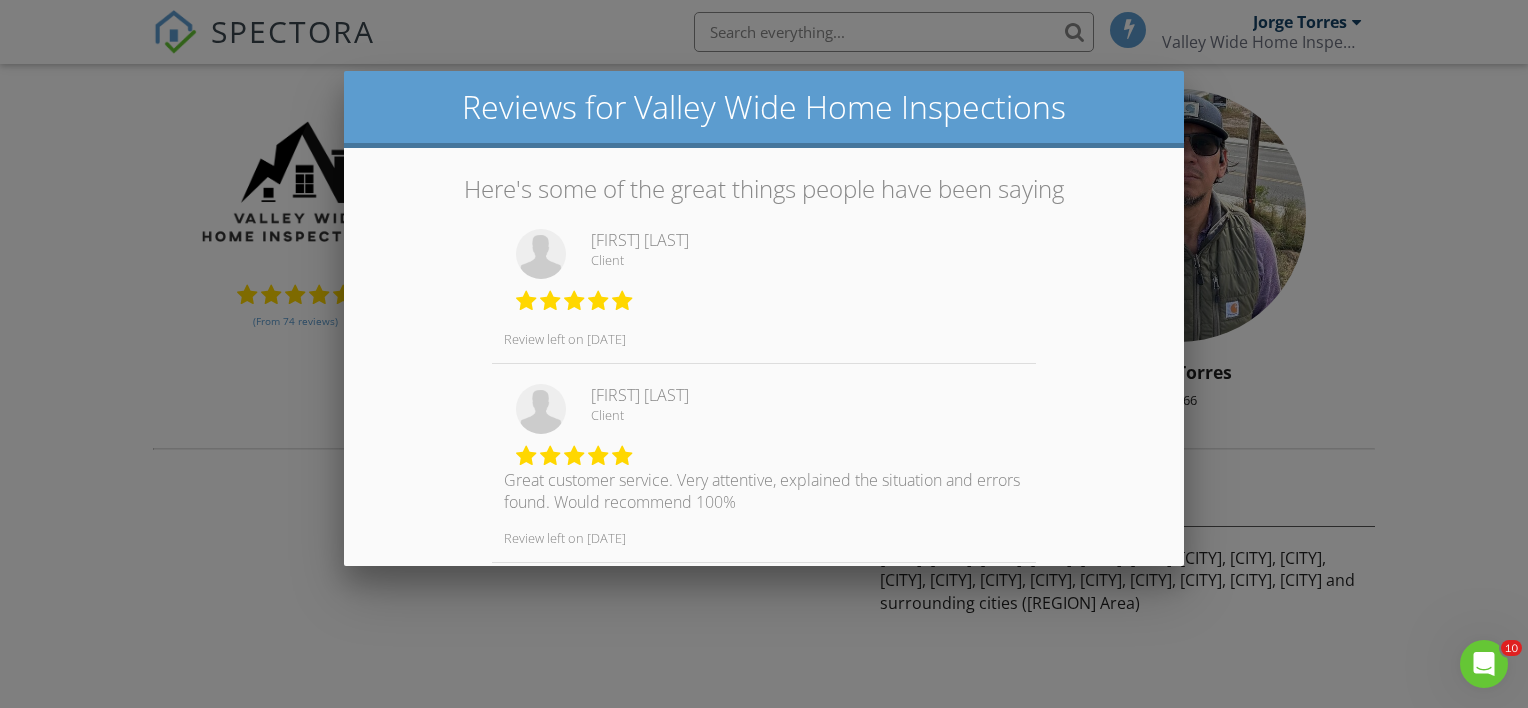 click at bounding box center (764, 342) 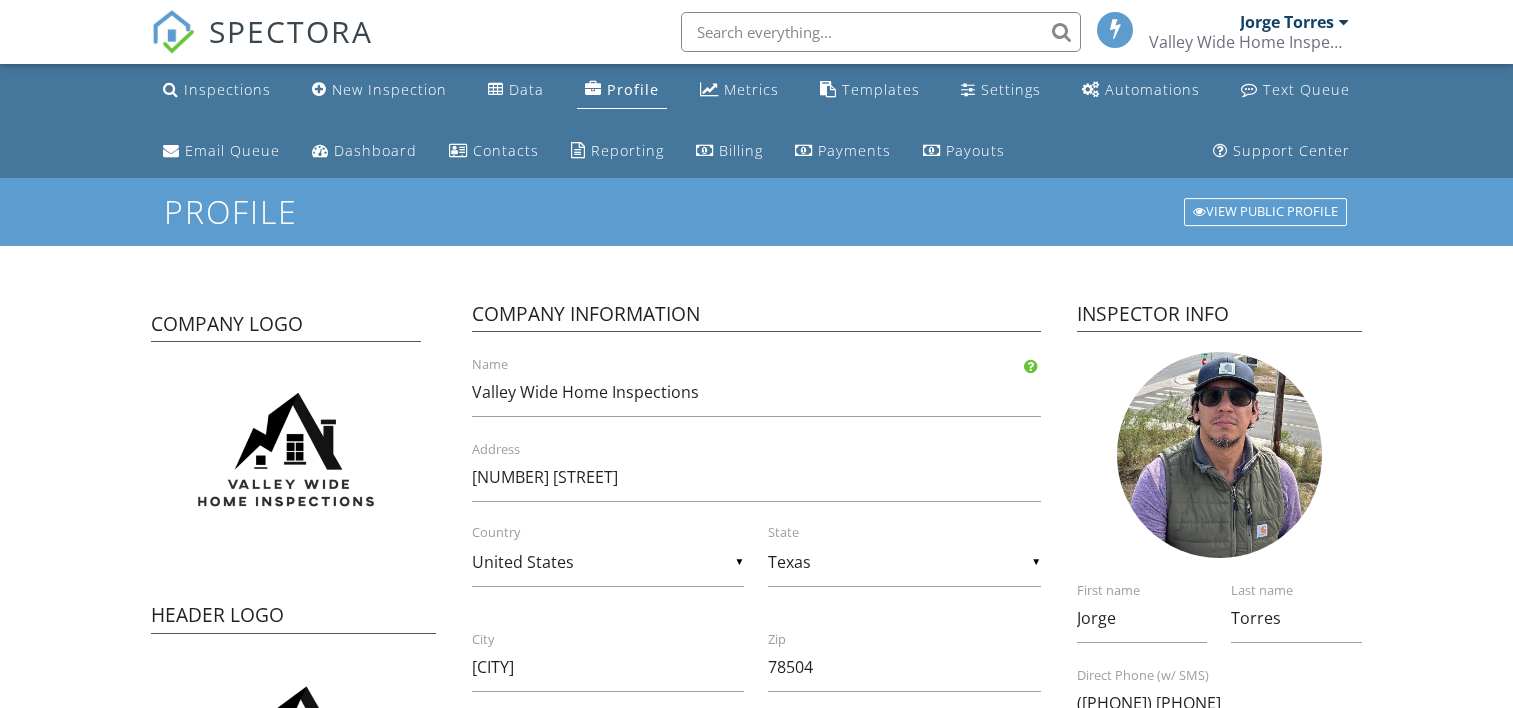 scroll, scrollTop: 0, scrollLeft: 0, axis: both 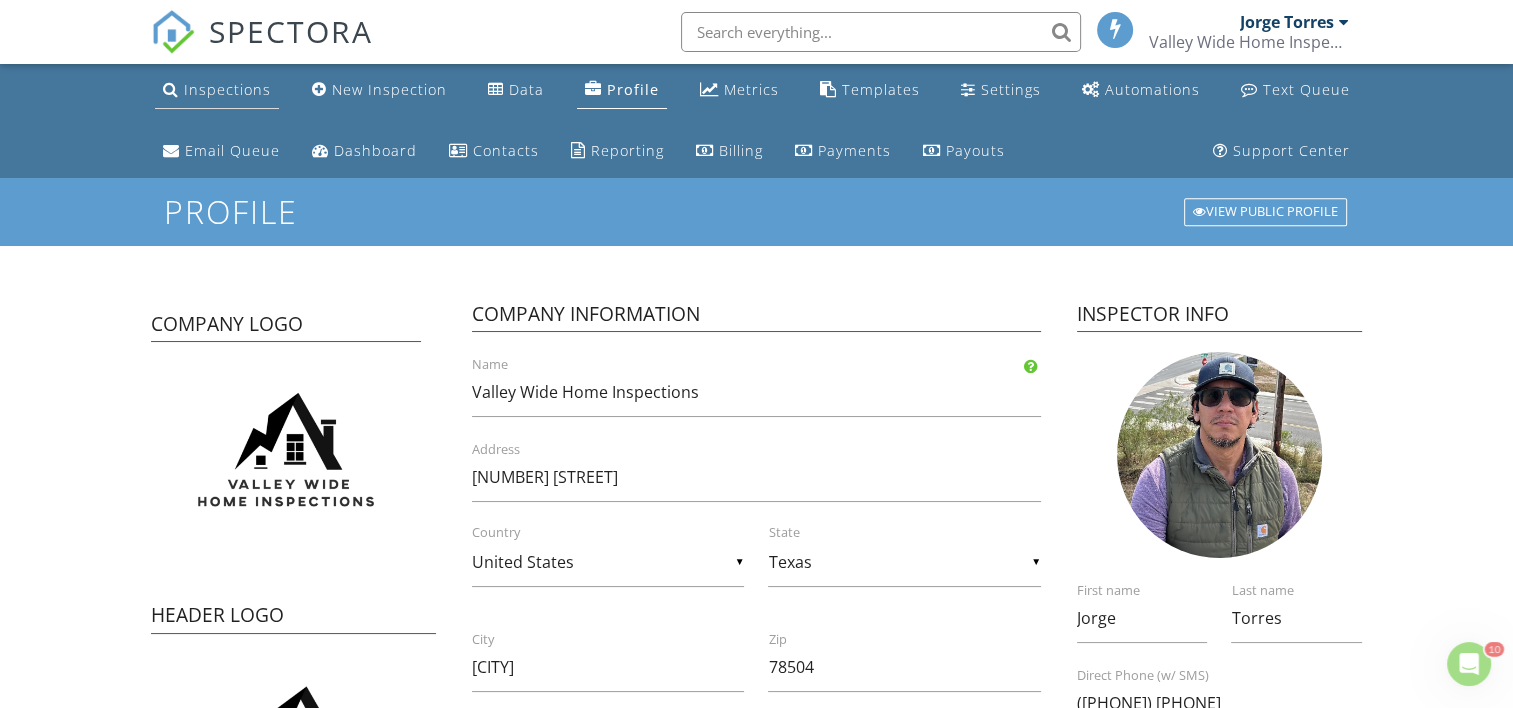 click on "Inspections" at bounding box center (227, 89) 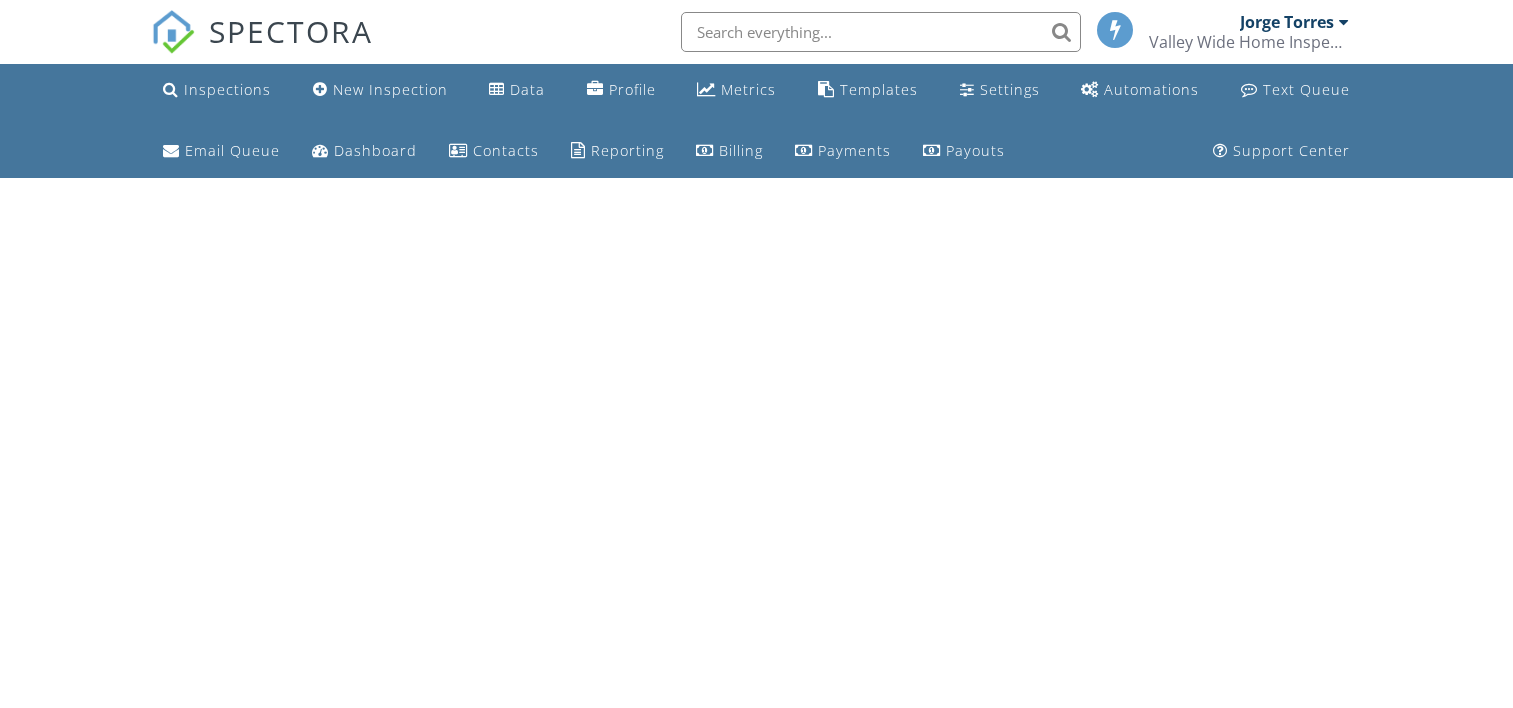 scroll, scrollTop: 0, scrollLeft: 0, axis: both 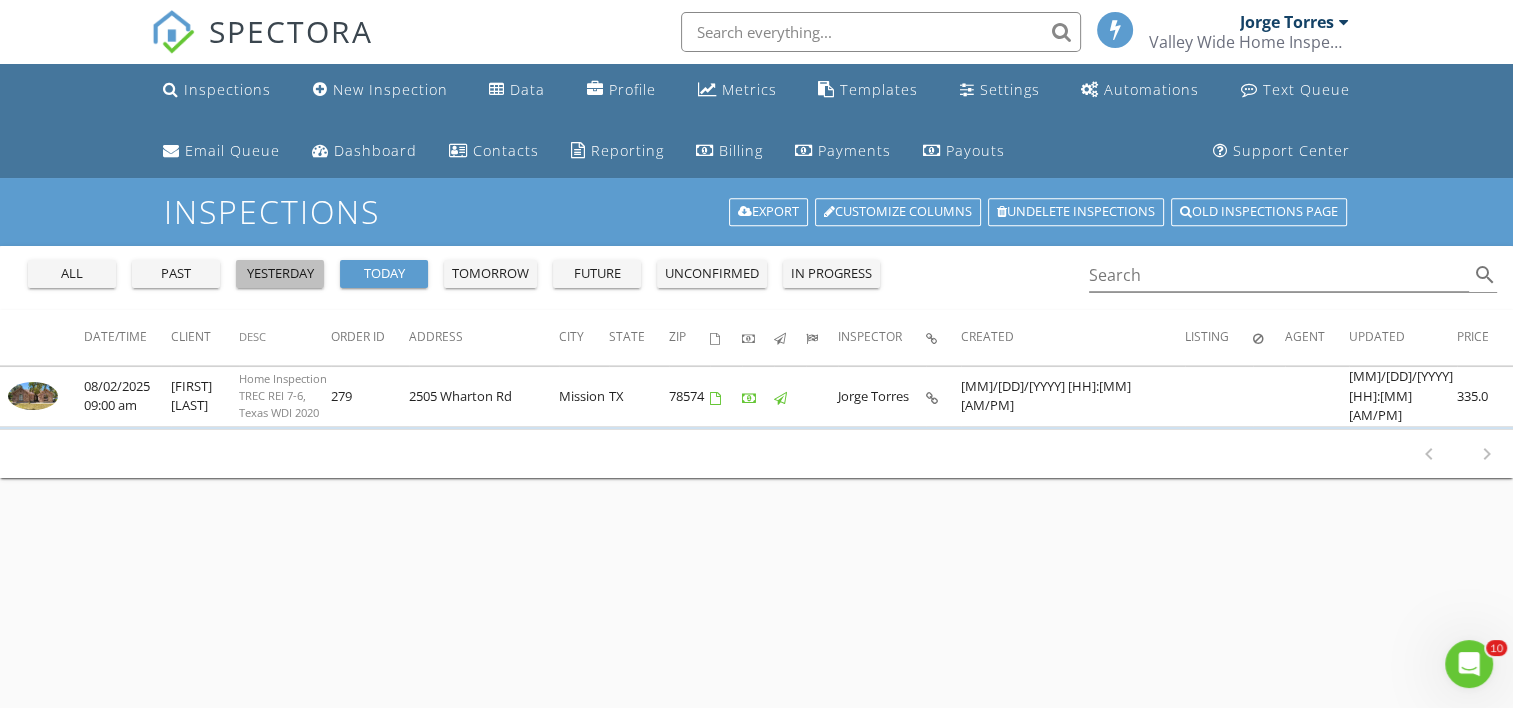 click on "yesterday" at bounding box center (280, 274) 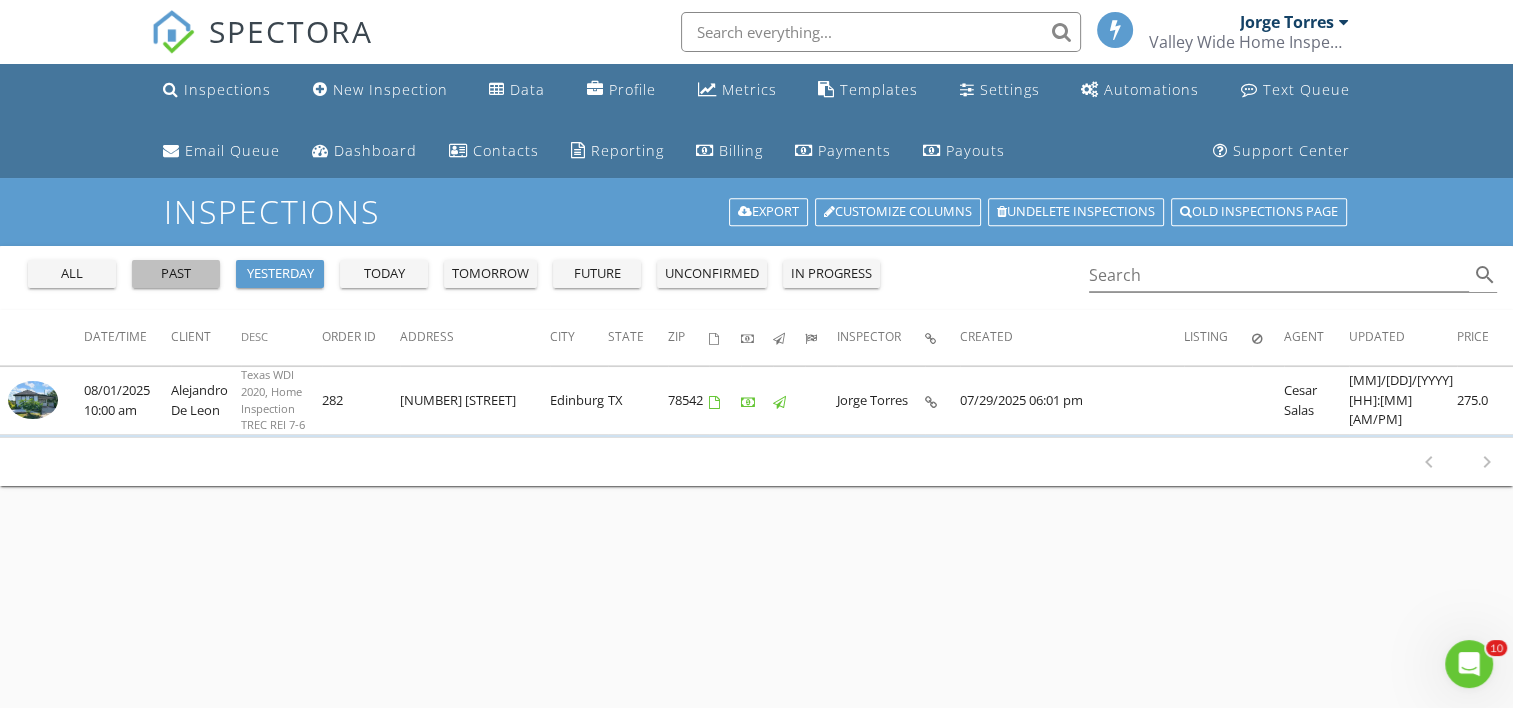 click on "past" at bounding box center [176, 274] 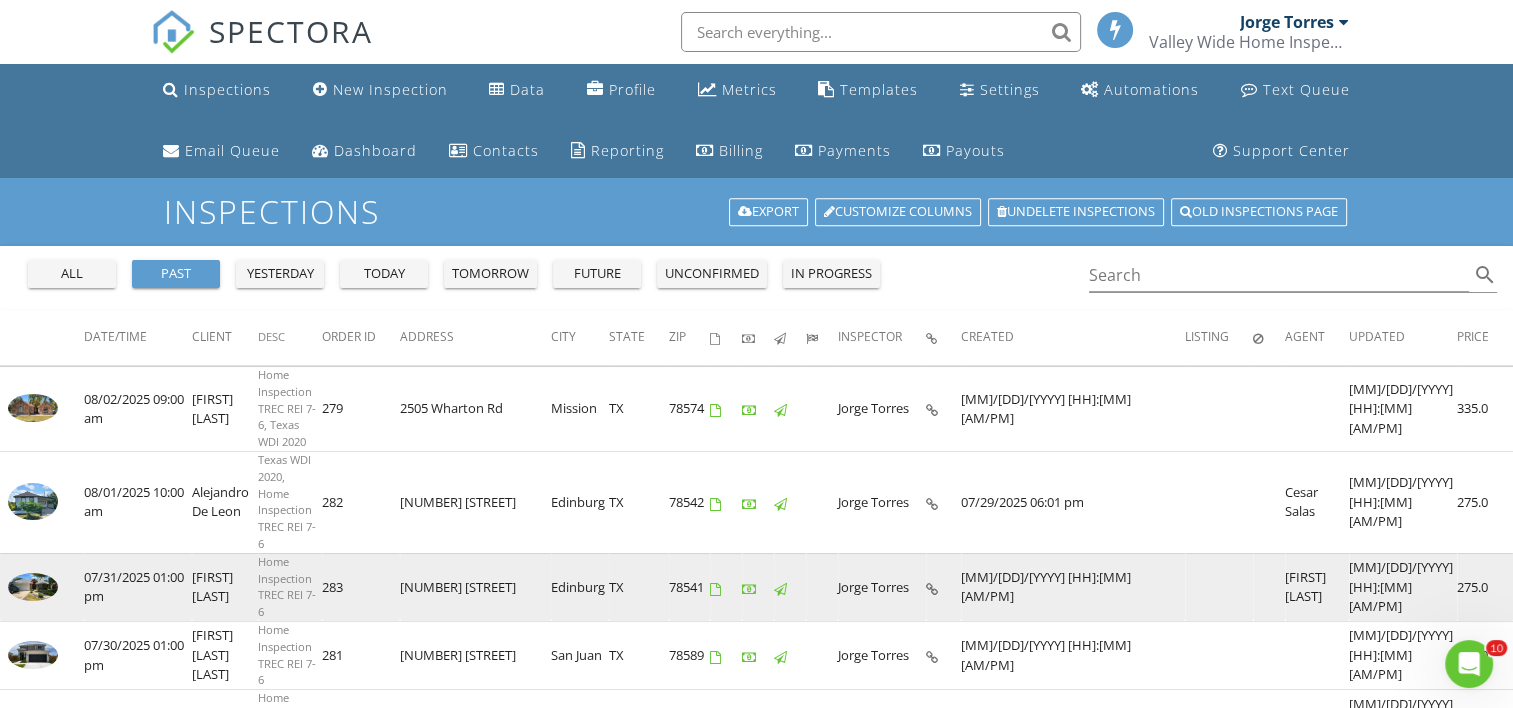 click at bounding box center [33, 587] 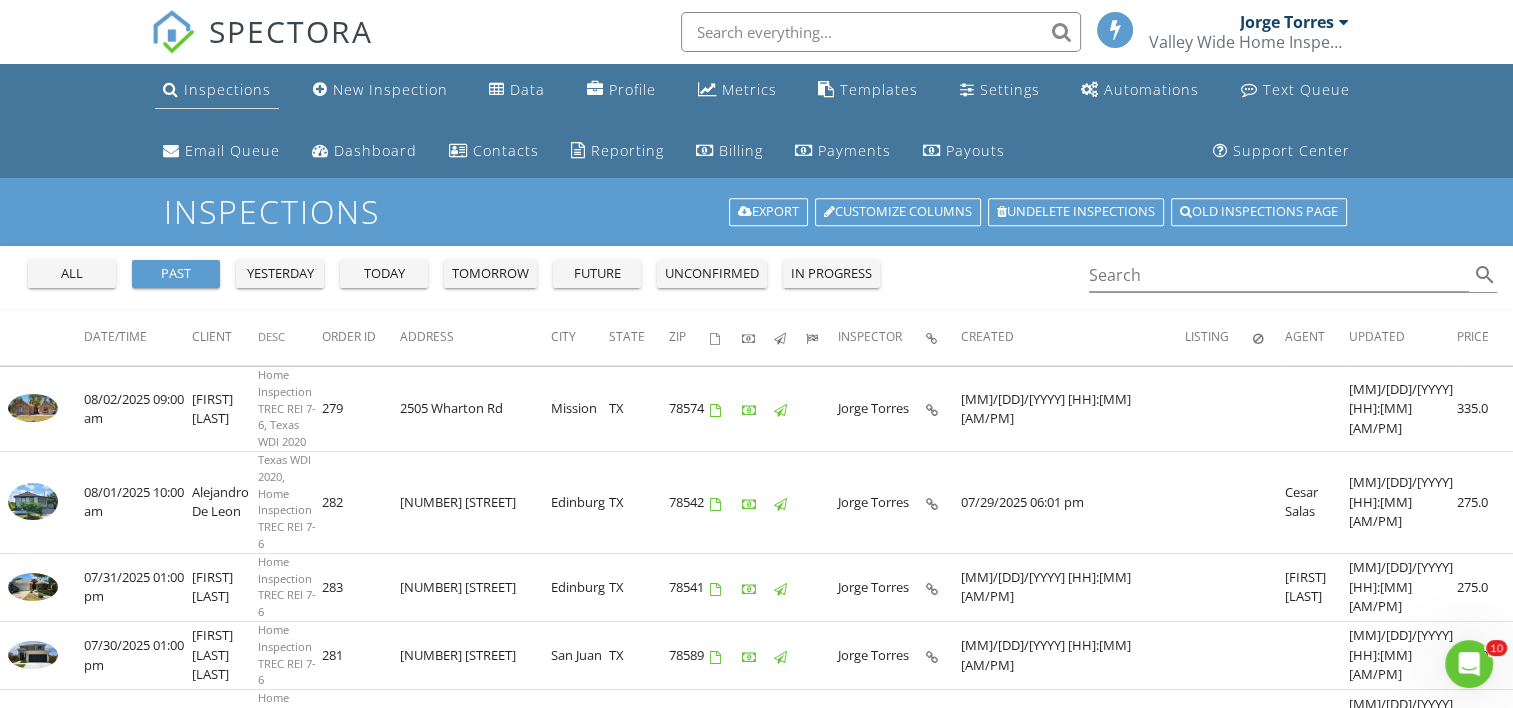 click on "Inspections" at bounding box center (227, 89) 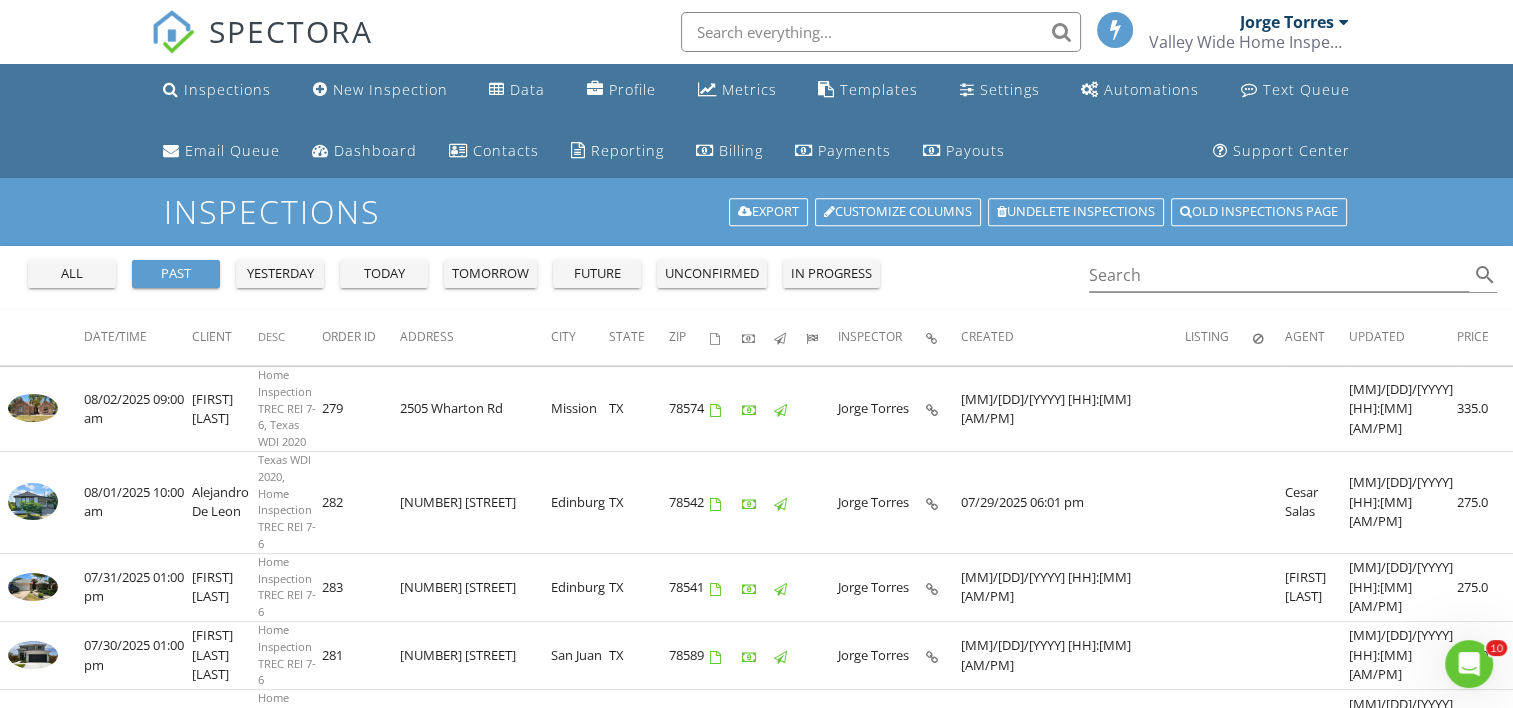 click on "future" at bounding box center [597, 274] 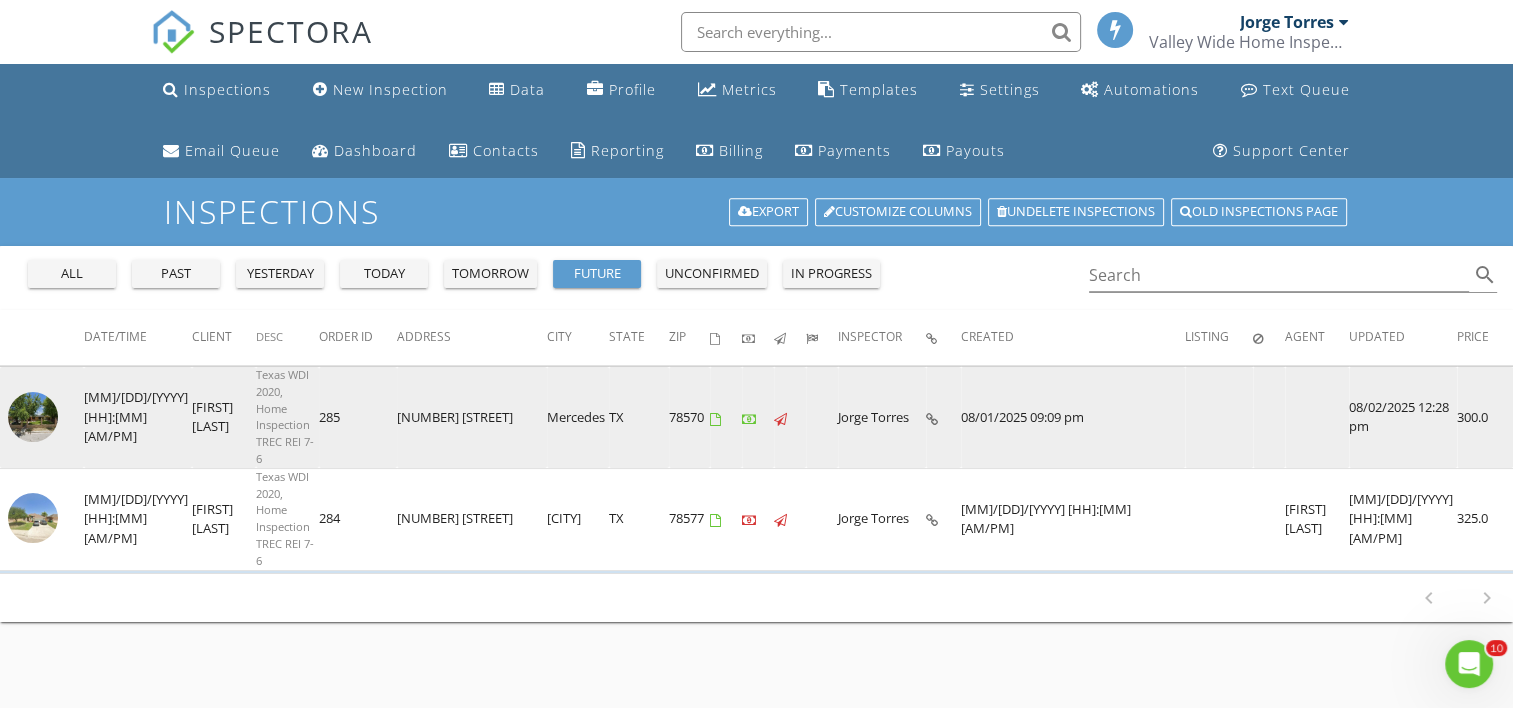 click at bounding box center [33, 417] 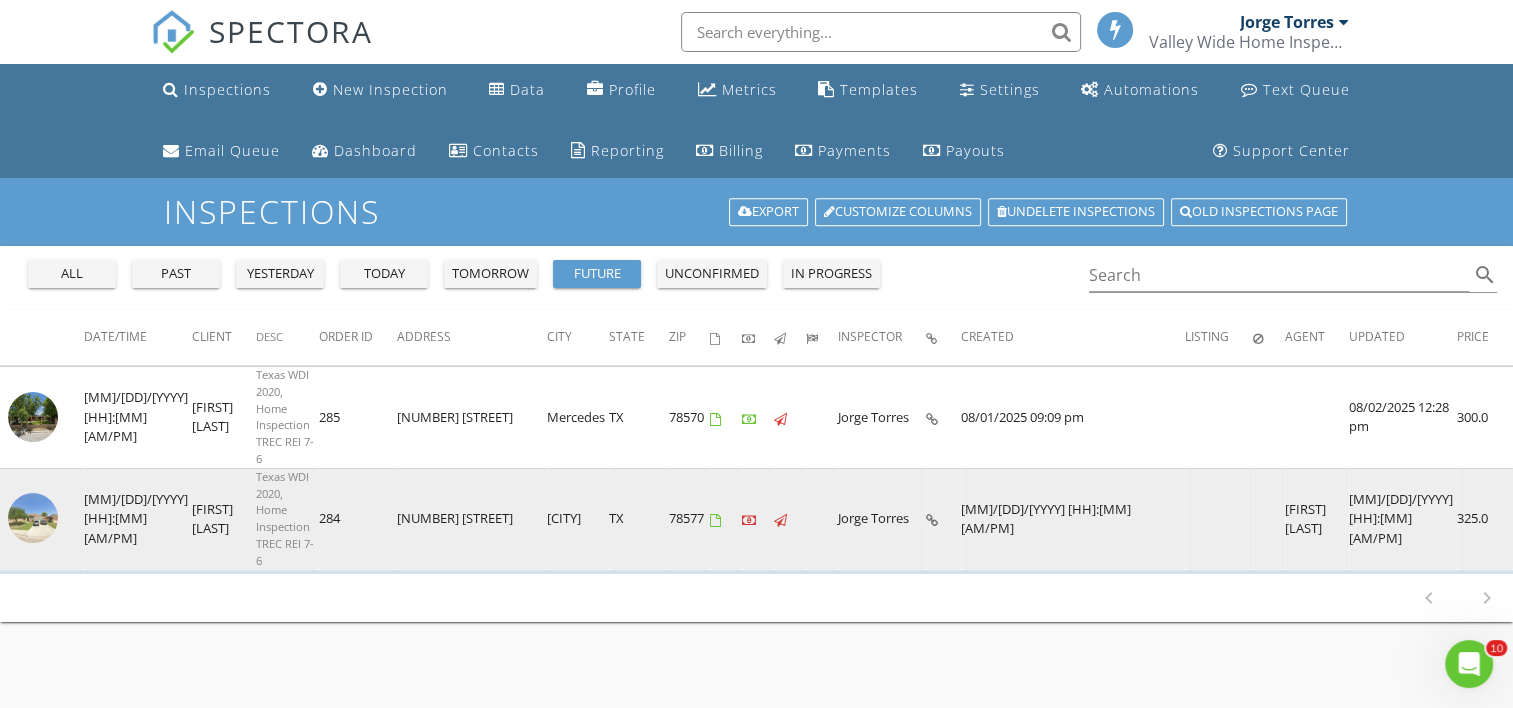 click on "5212 N Huisache St" at bounding box center (472, 519) 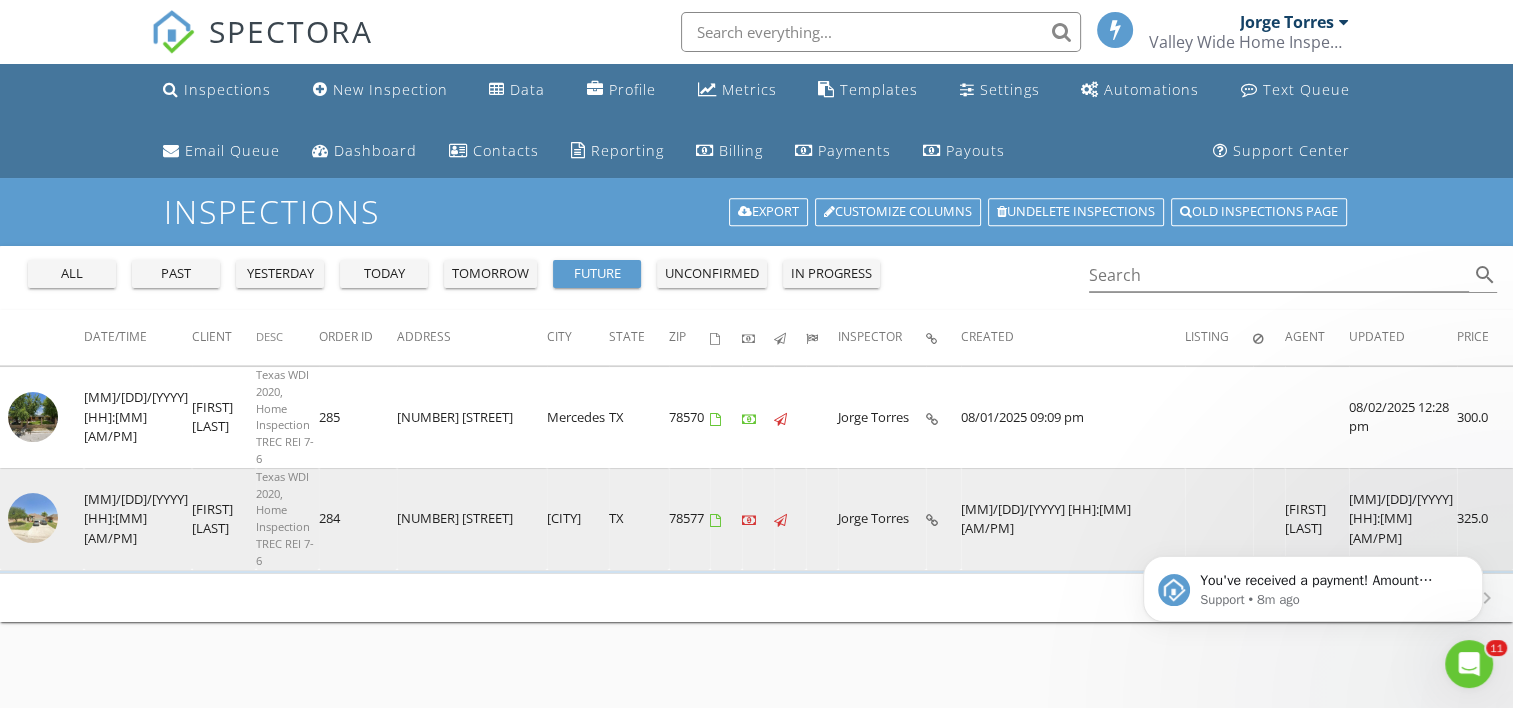 scroll, scrollTop: 0, scrollLeft: 0, axis: both 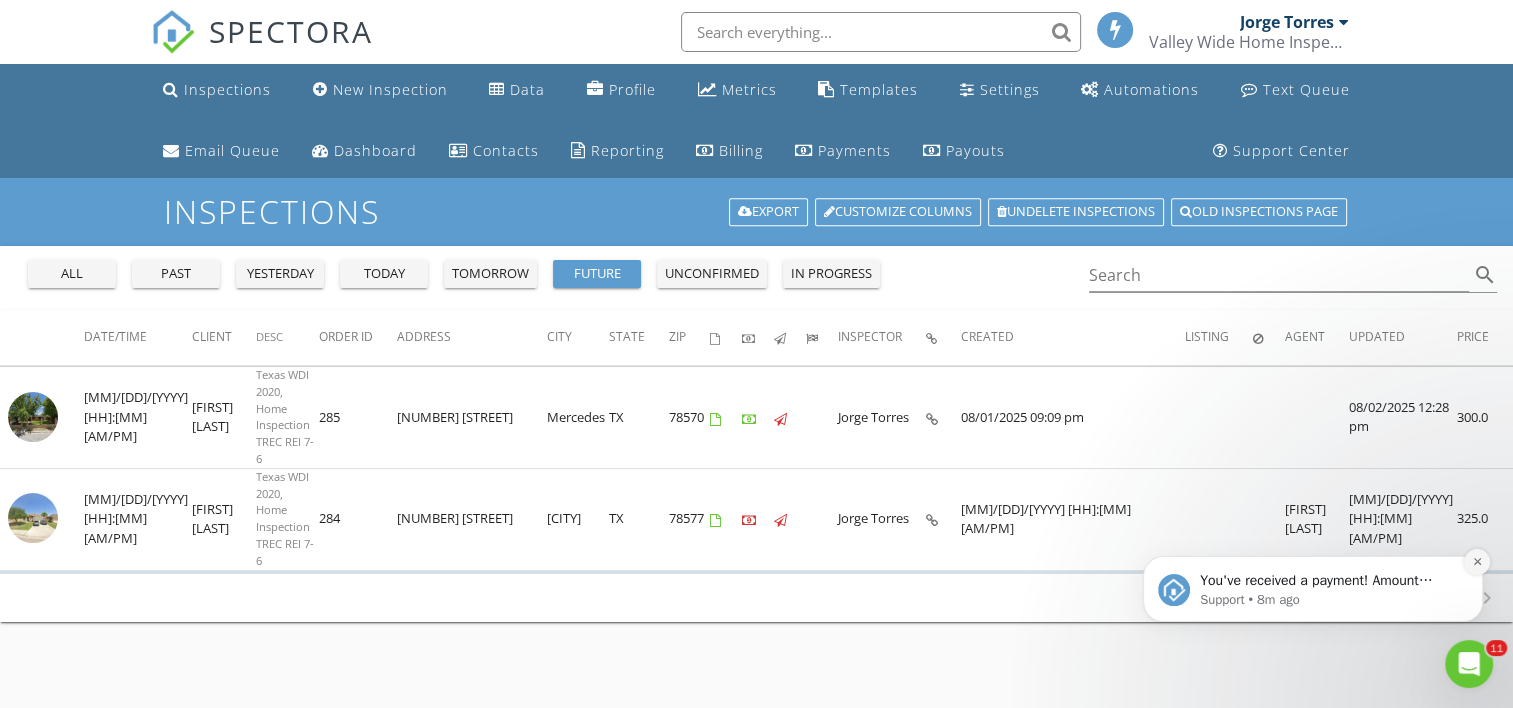 click 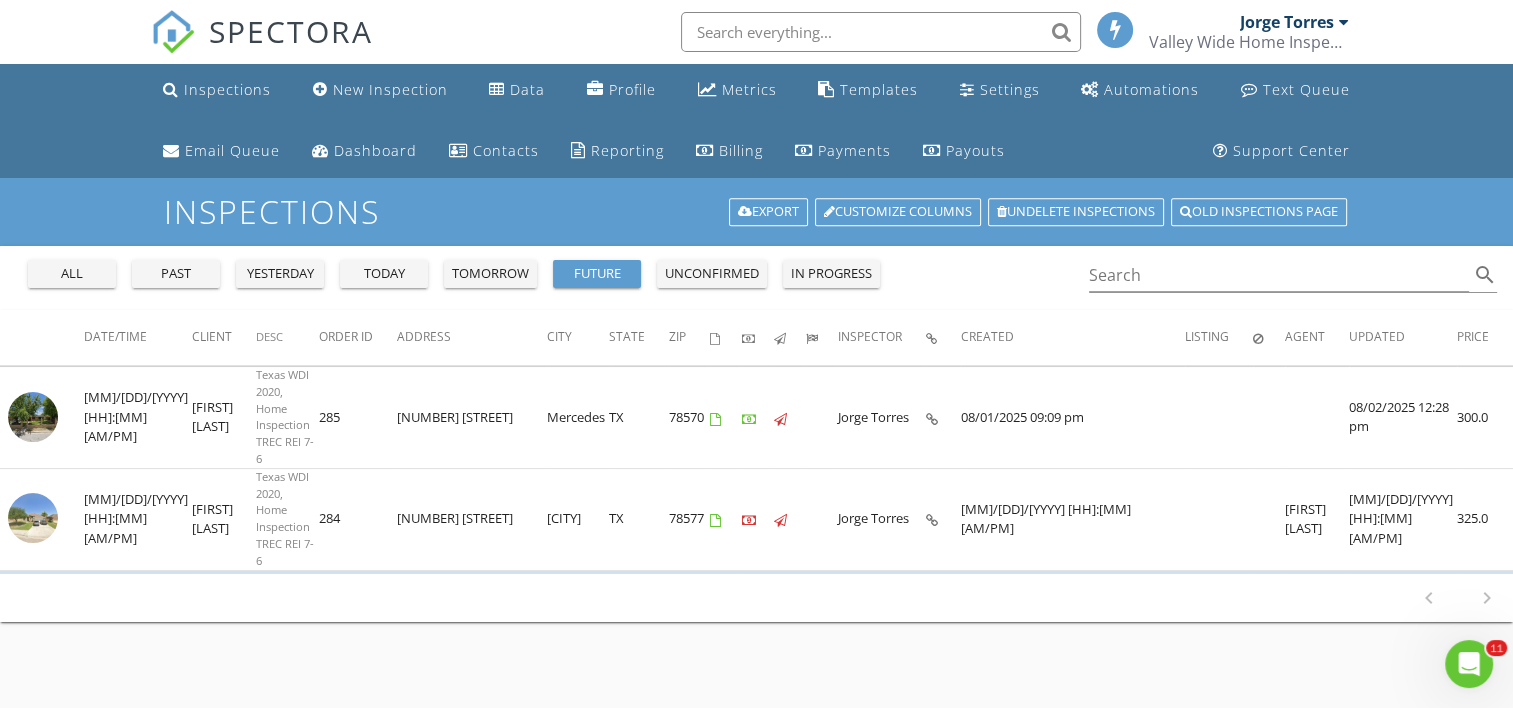 click on "SPECTORA" at bounding box center (291, 31) 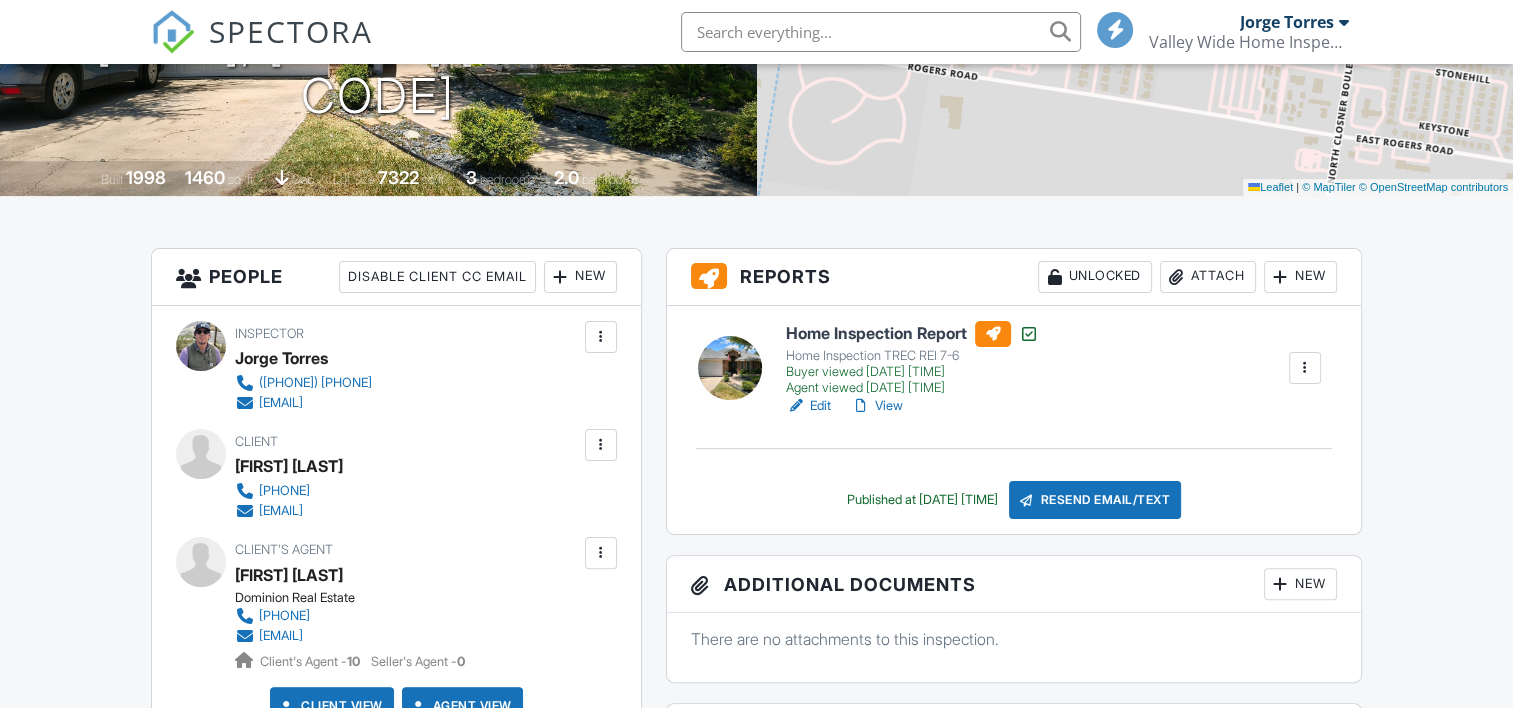 scroll, scrollTop: 400, scrollLeft: 0, axis: vertical 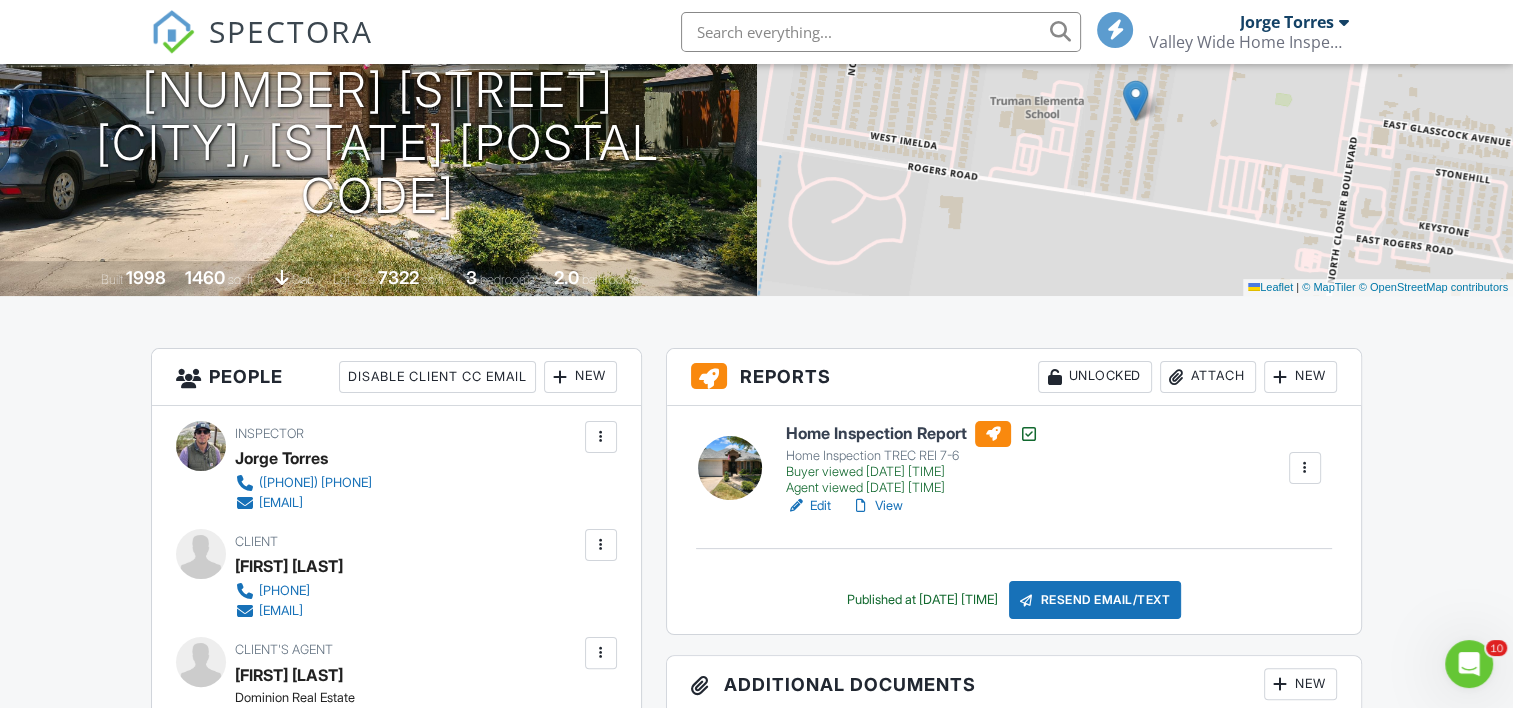 click on "View" at bounding box center (877, 506) 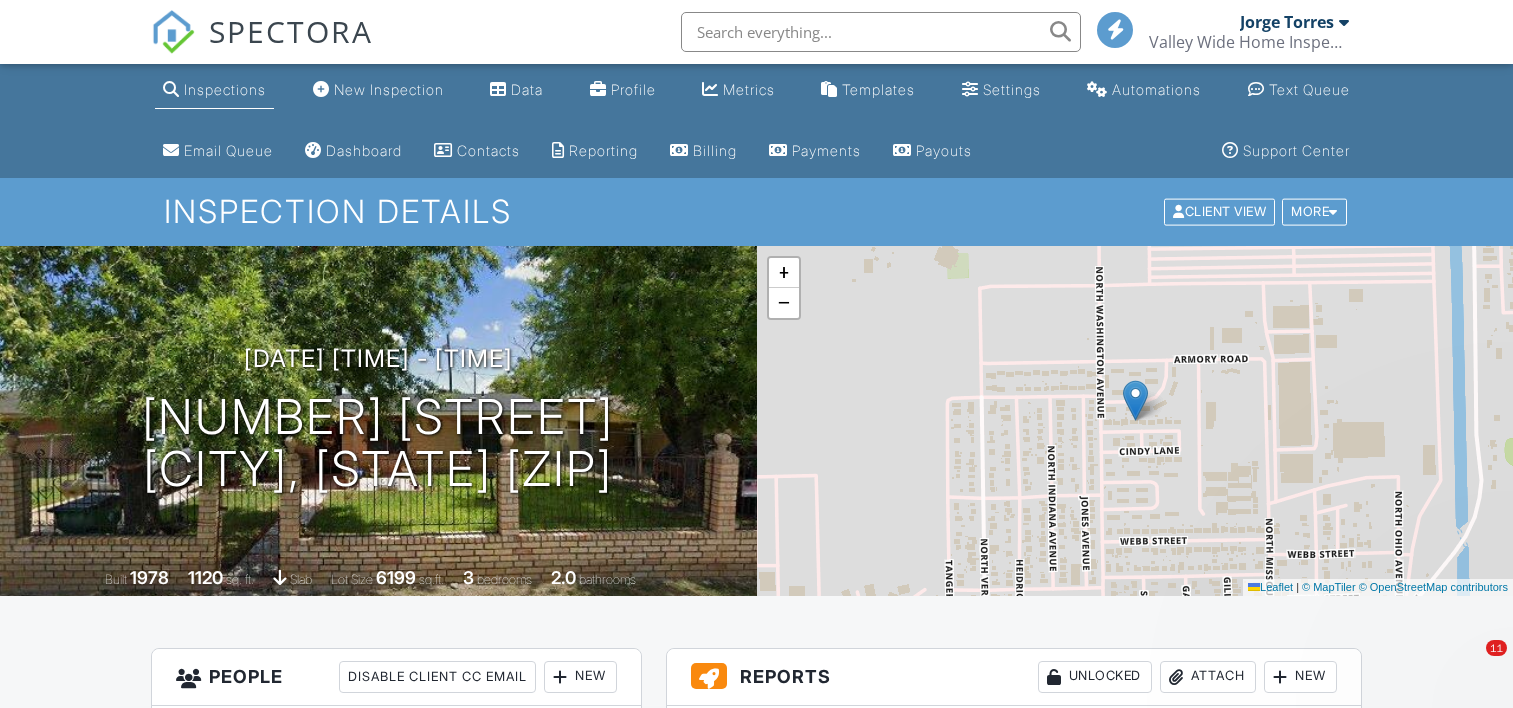 scroll, scrollTop: 0, scrollLeft: 0, axis: both 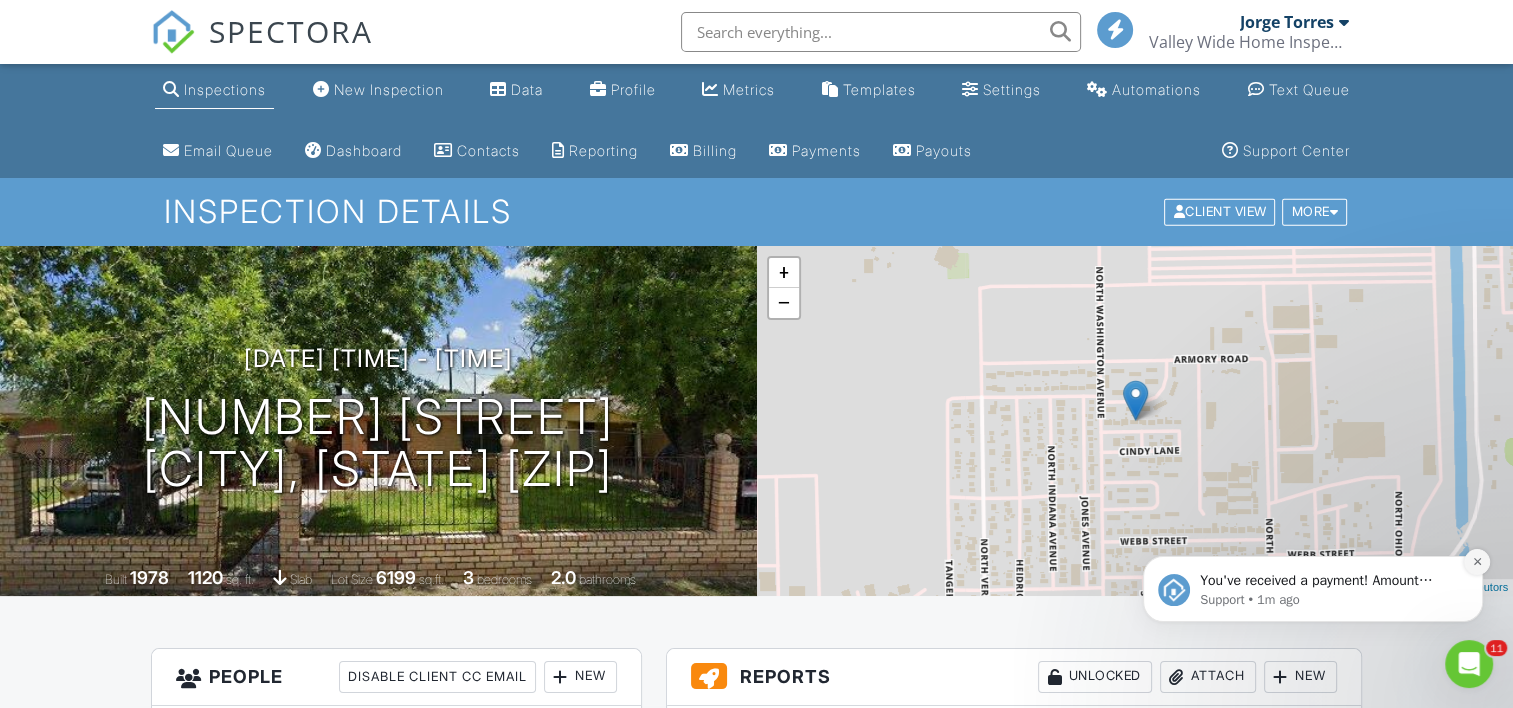 click 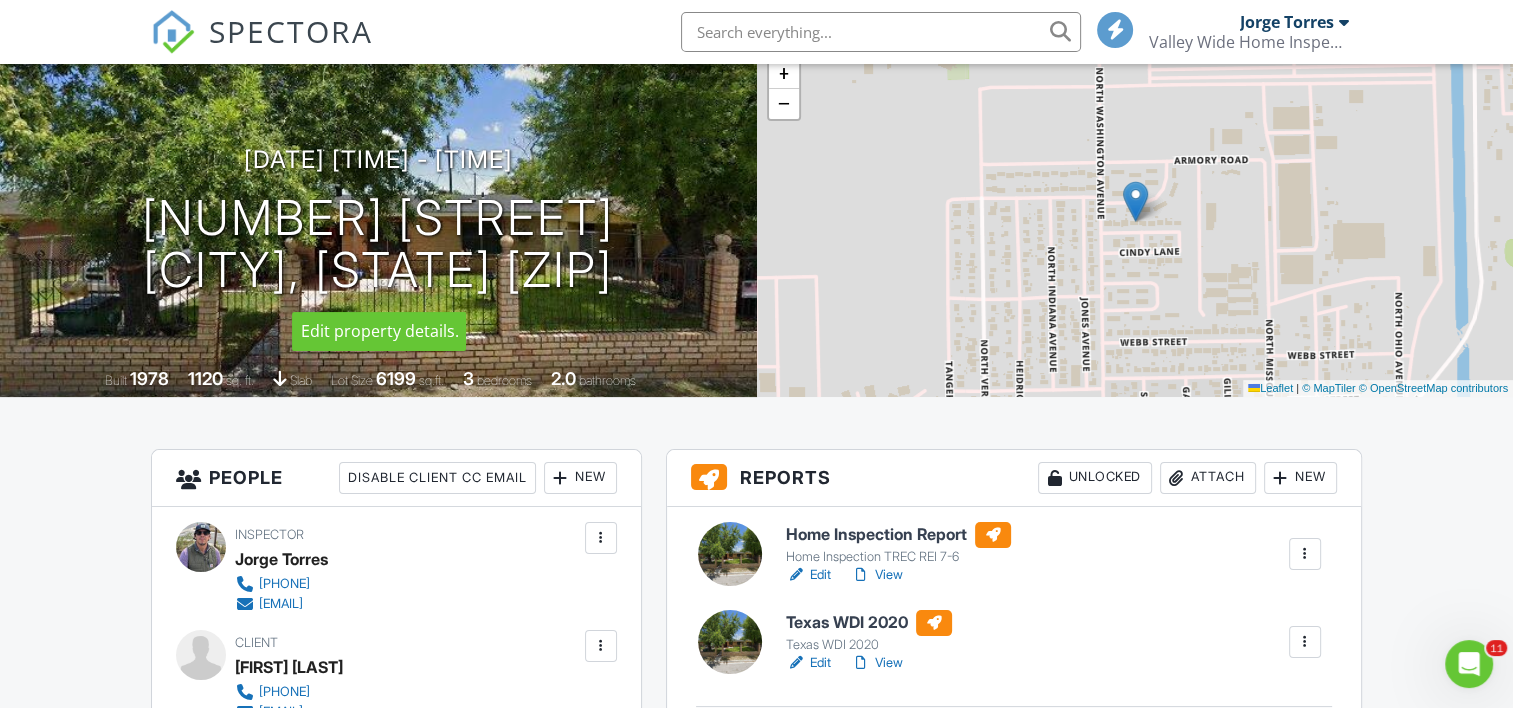 scroll, scrollTop: 200, scrollLeft: 0, axis: vertical 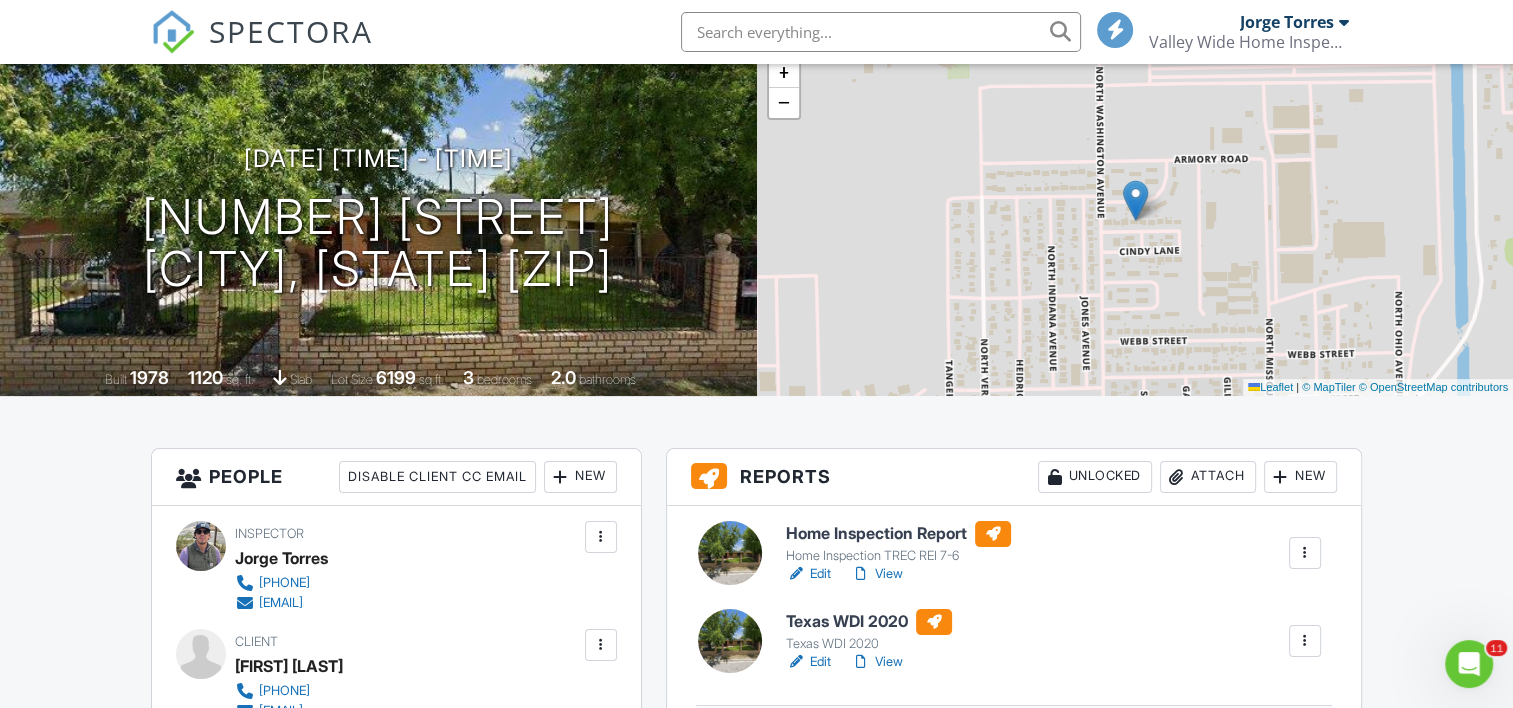 click on "08/04/2025  1:00 pm
- 3:45 pm
104 Cindy Ln
Mercedes, TX 78570
Built
1978
1120
sq. ft.
slab
Lot Size
6199
sq.ft.
3
bedrooms
2.0
bathrooms" at bounding box center [378, 221] 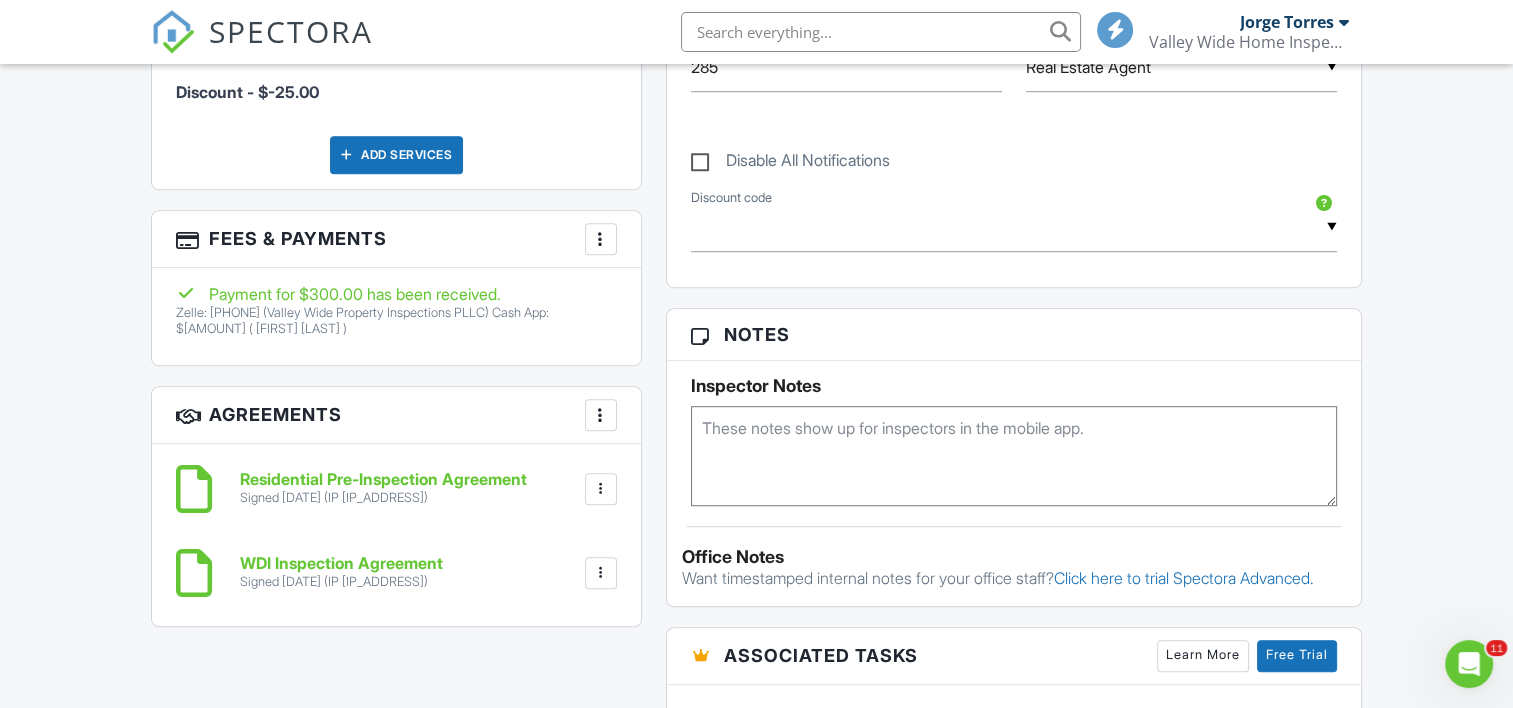 scroll, scrollTop: 1300, scrollLeft: 0, axis: vertical 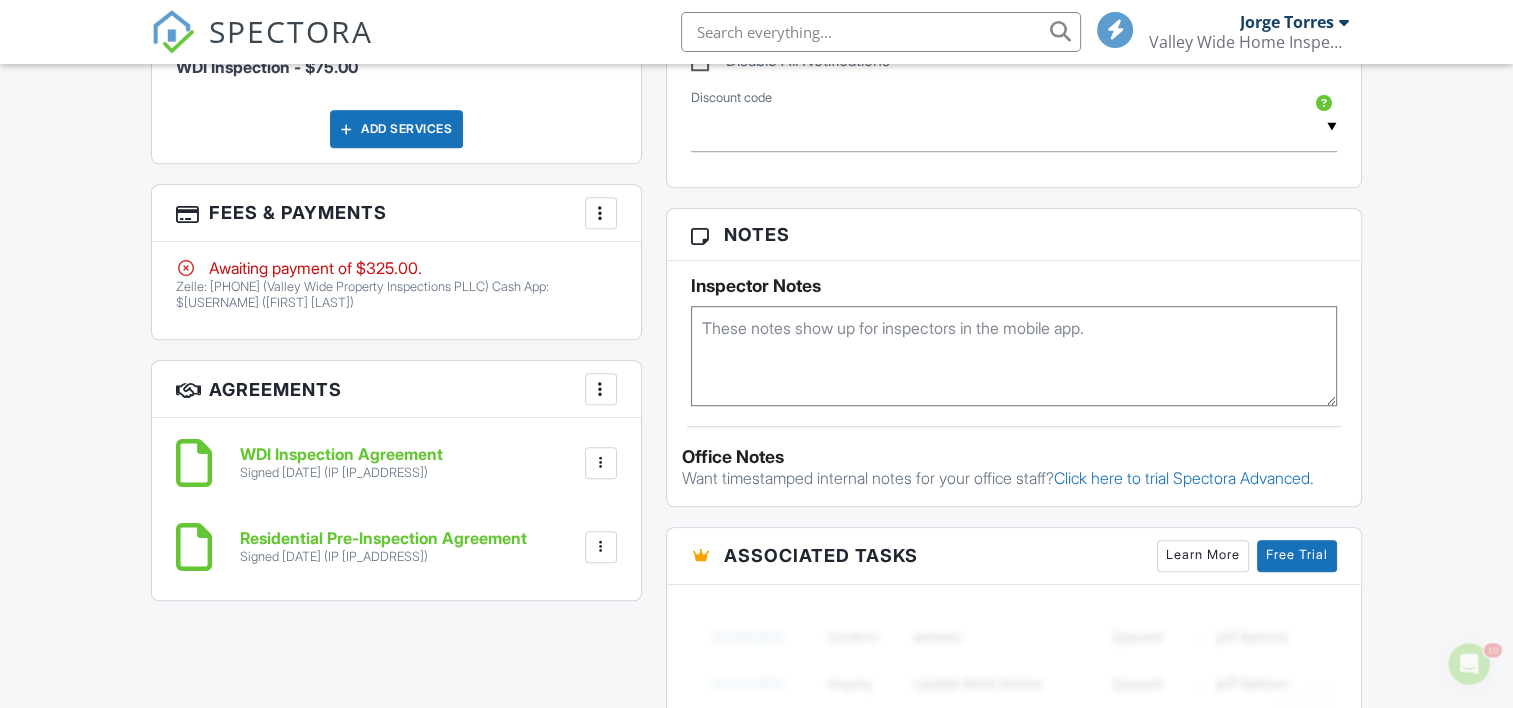 click at bounding box center (601, 213) 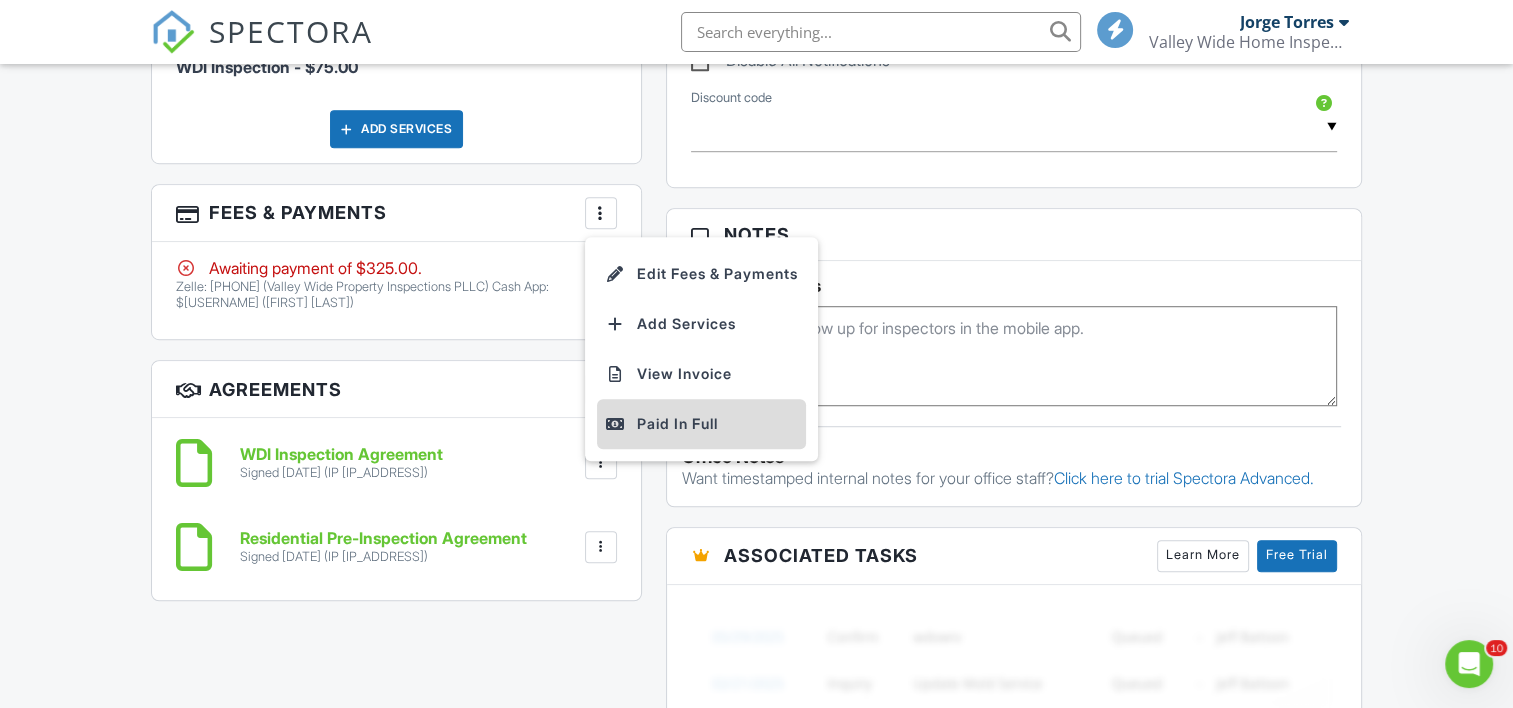 click on "Paid In Full" at bounding box center (701, 424) 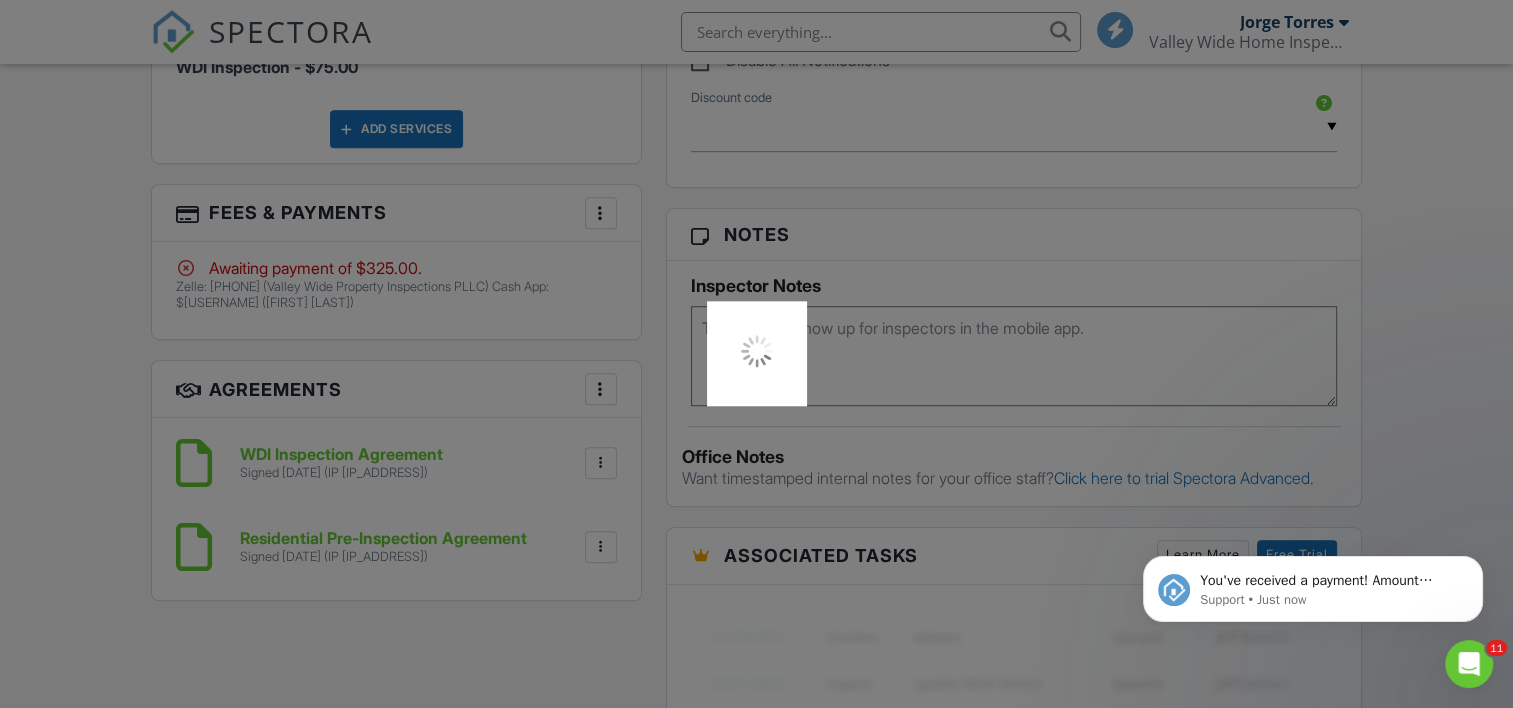 scroll, scrollTop: 0, scrollLeft: 0, axis: both 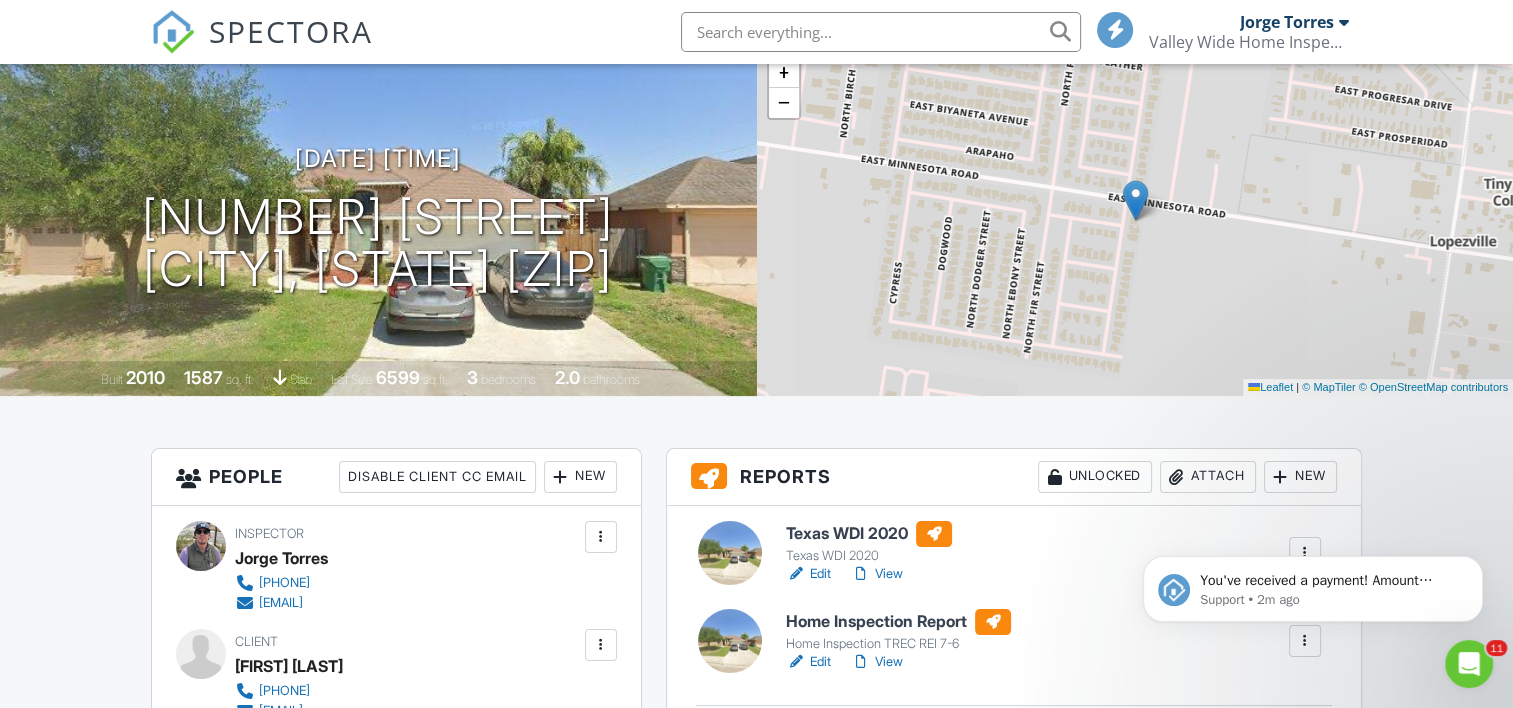 click on "Edit" at bounding box center (808, 662) 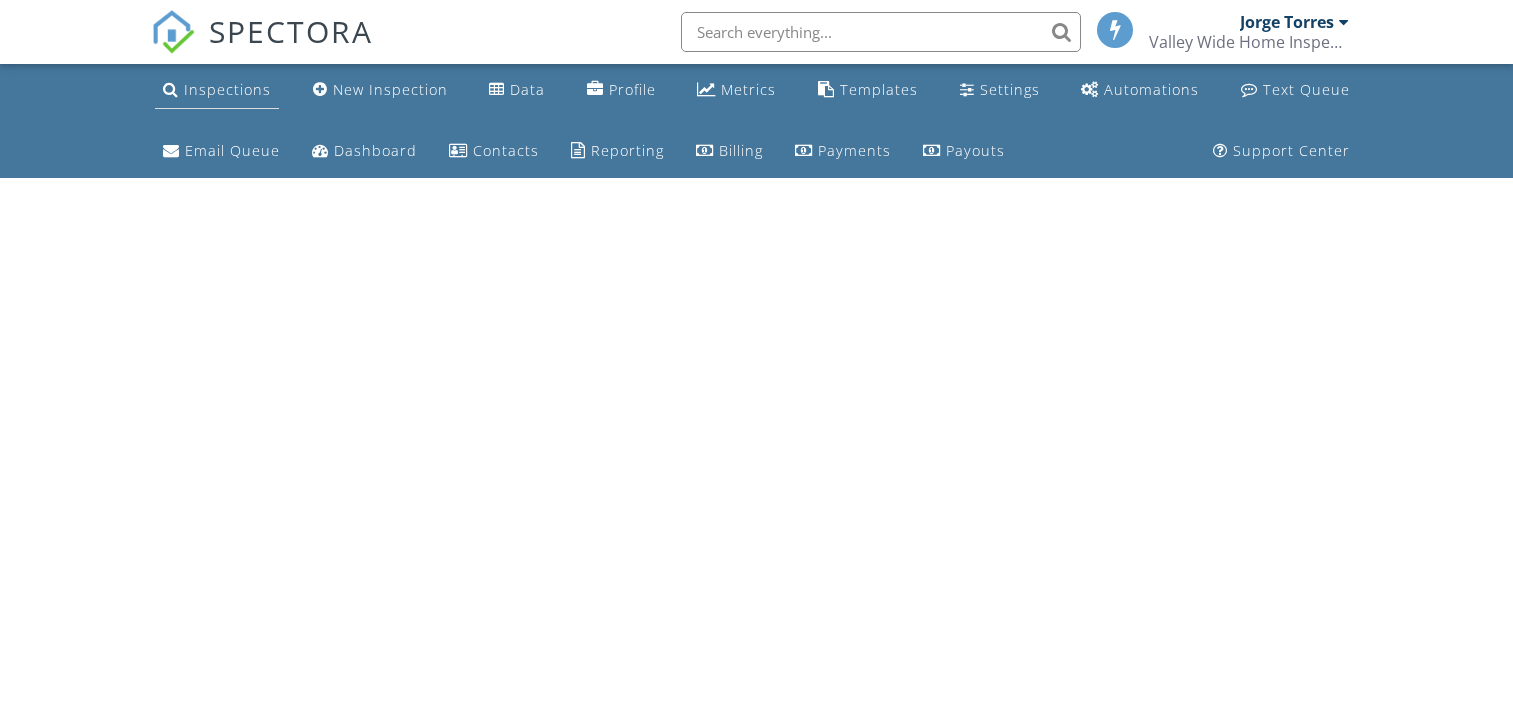 scroll, scrollTop: 0, scrollLeft: 0, axis: both 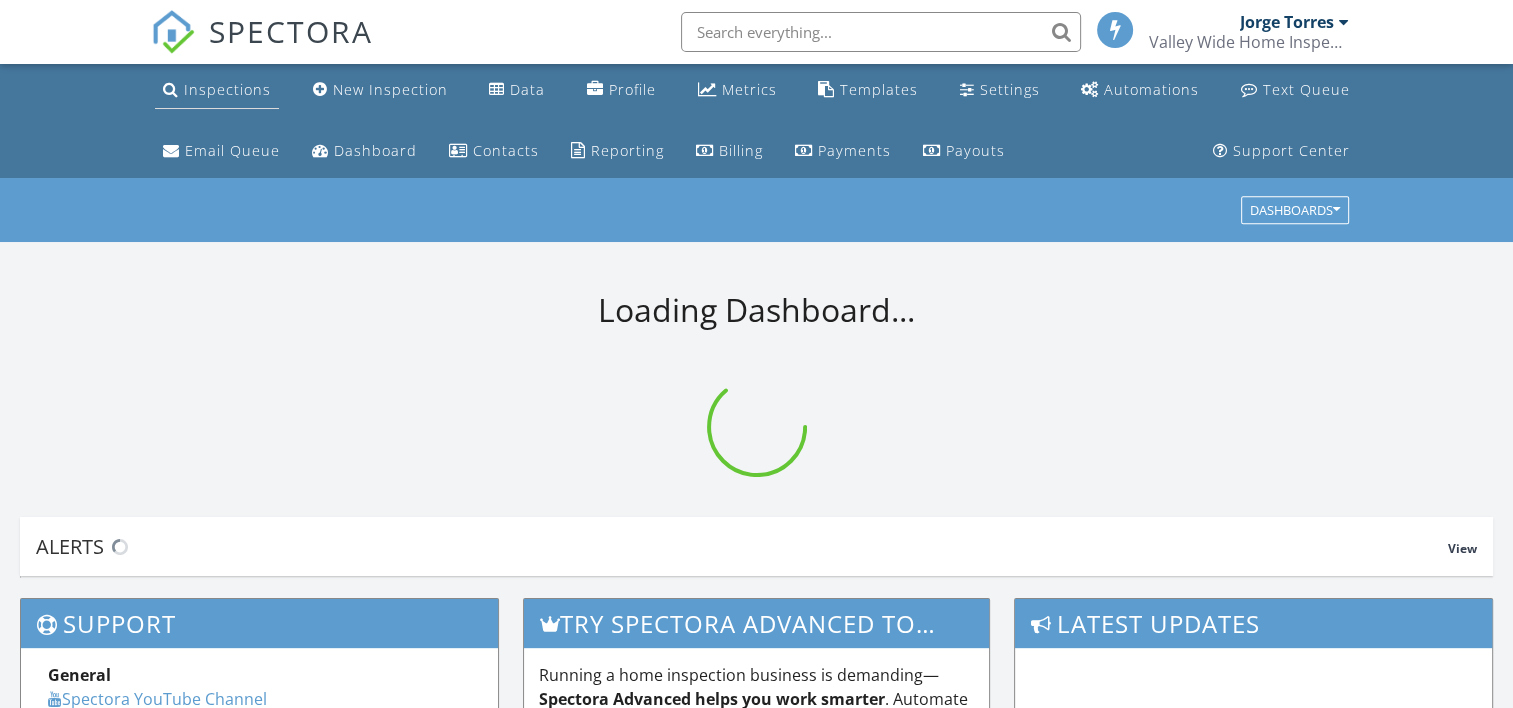 click on "Inspections" at bounding box center [217, 90] 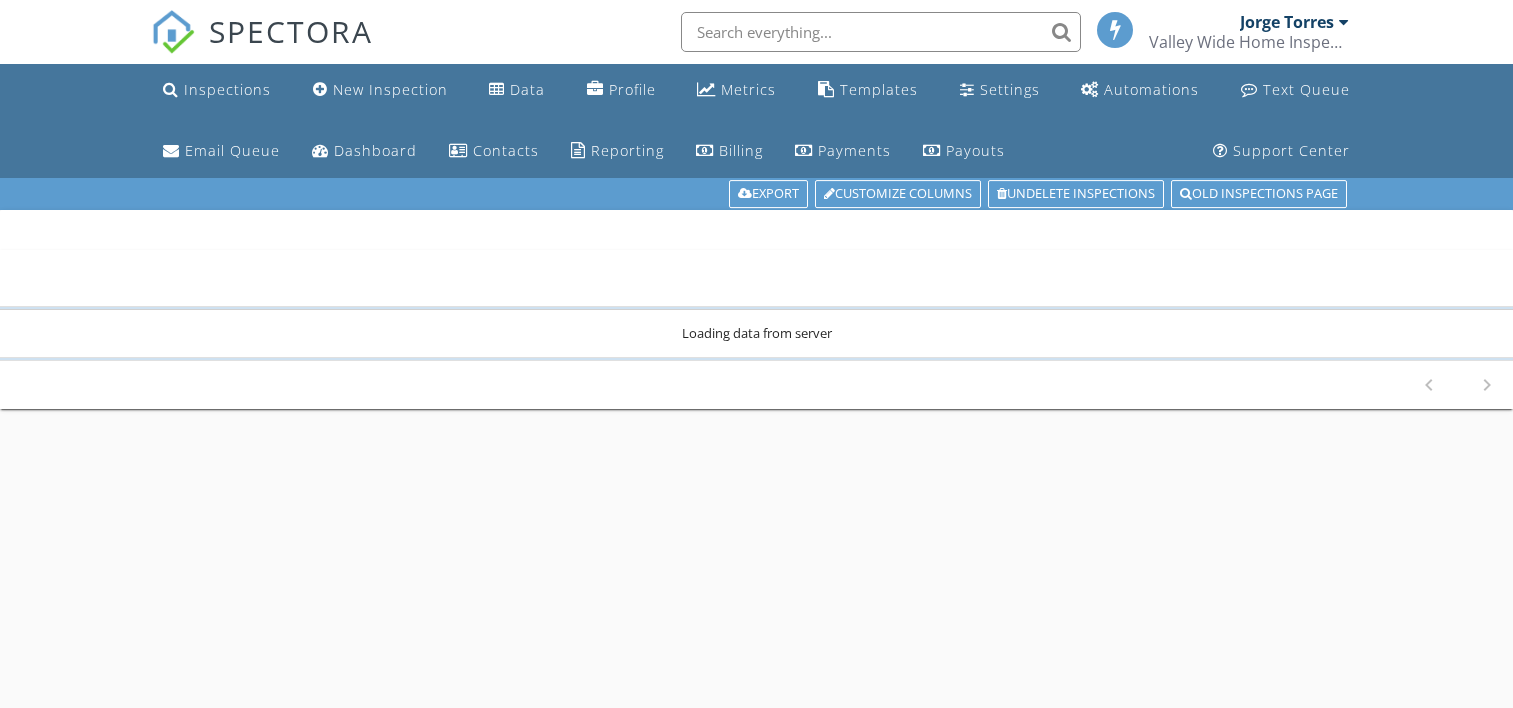 scroll, scrollTop: 0, scrollLeft: 0, axis: both 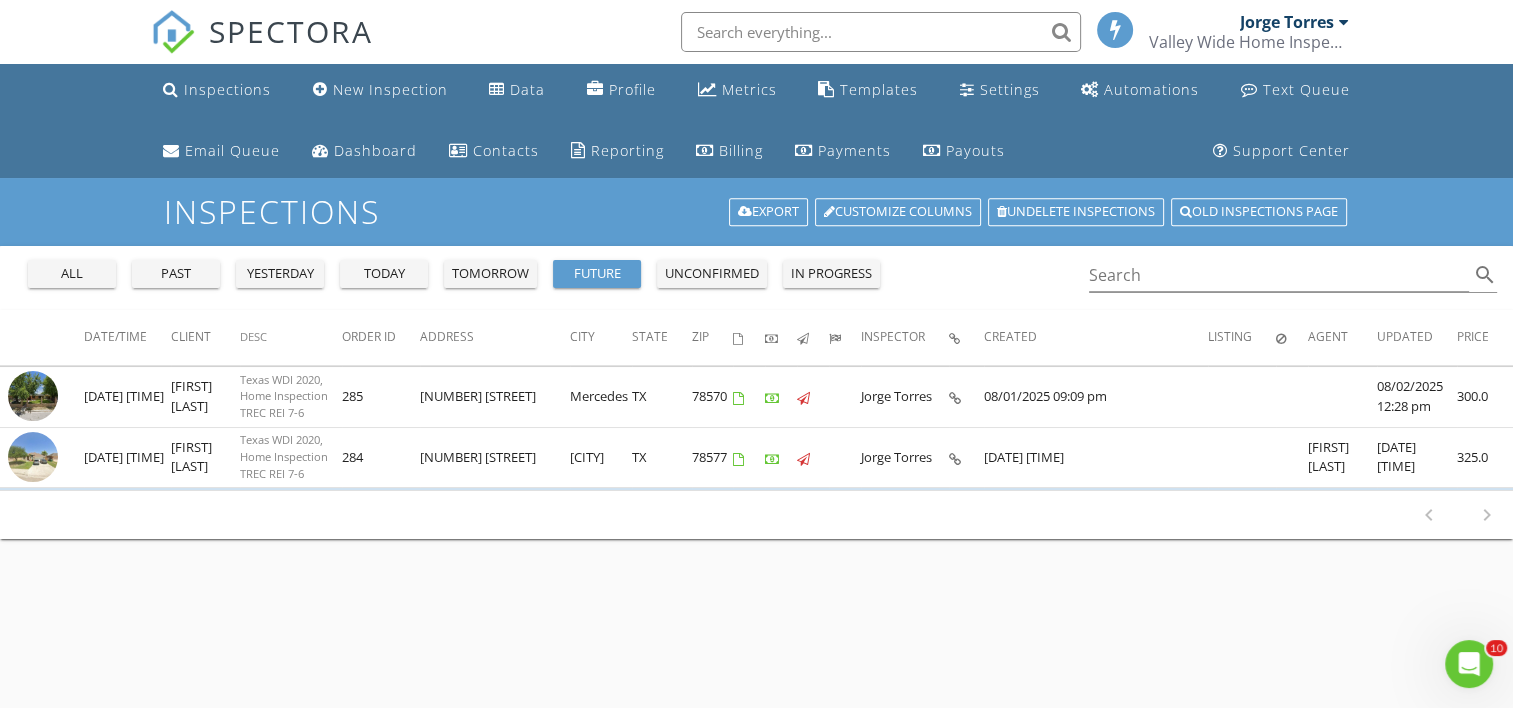 click on "future" at bounding box center (597, 274) 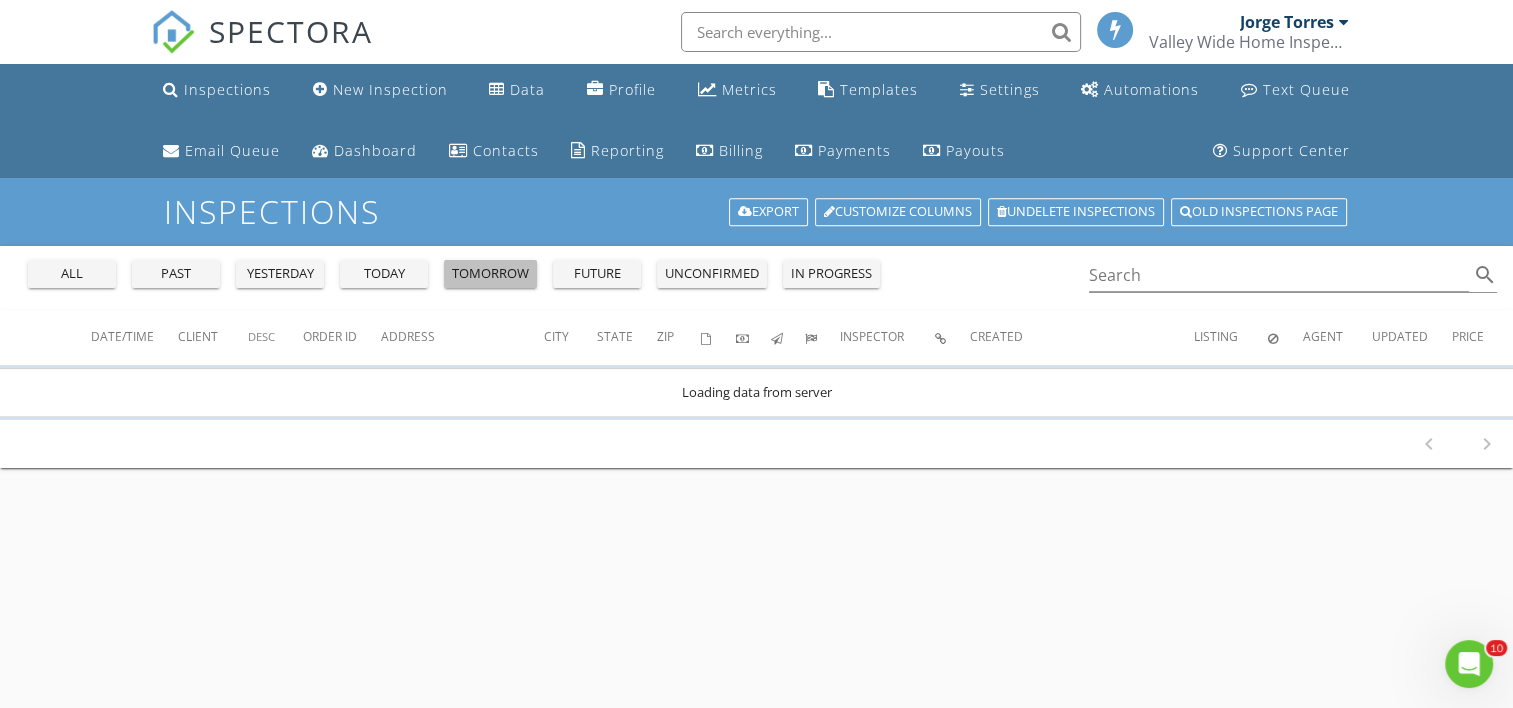 click on "tomorrow" at bounding box center [490, 274] 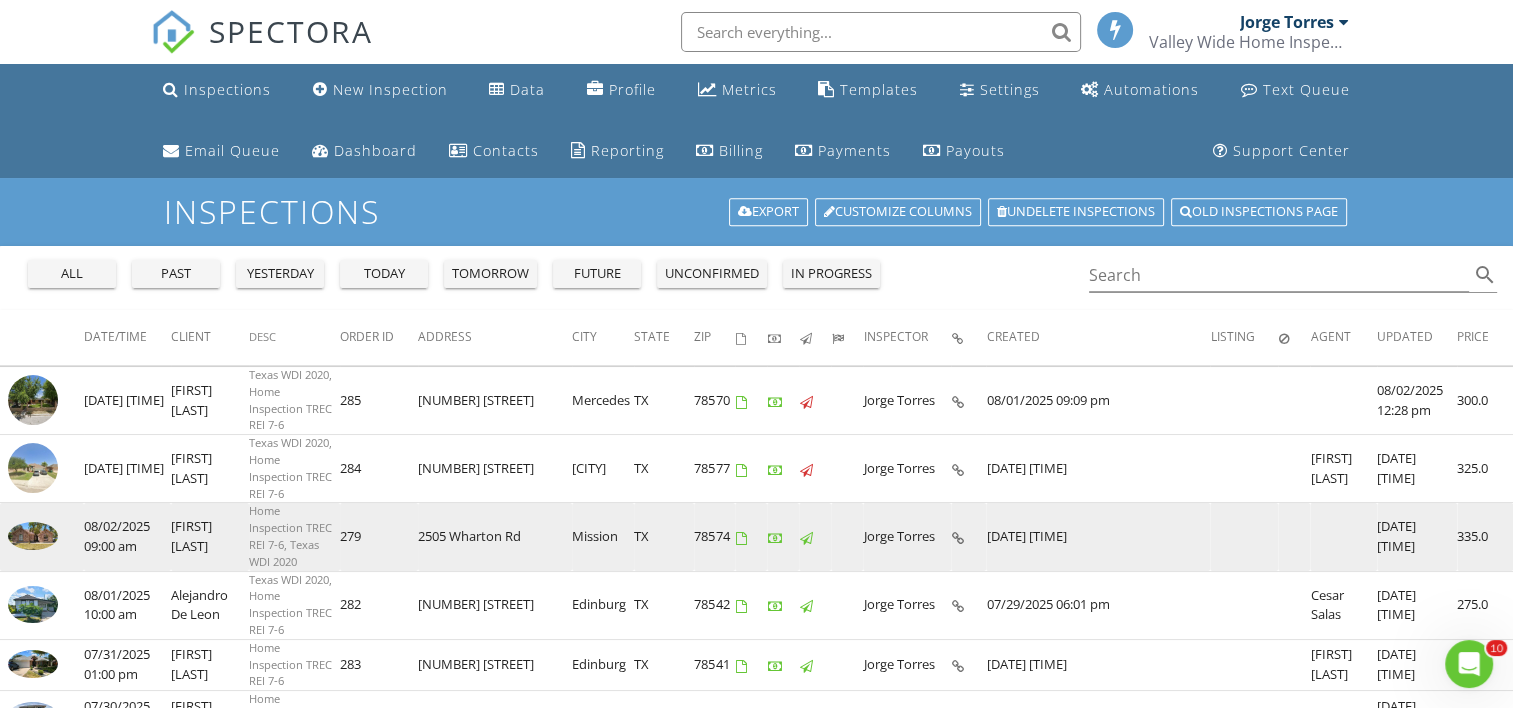 click at bounding box center [33, 536] 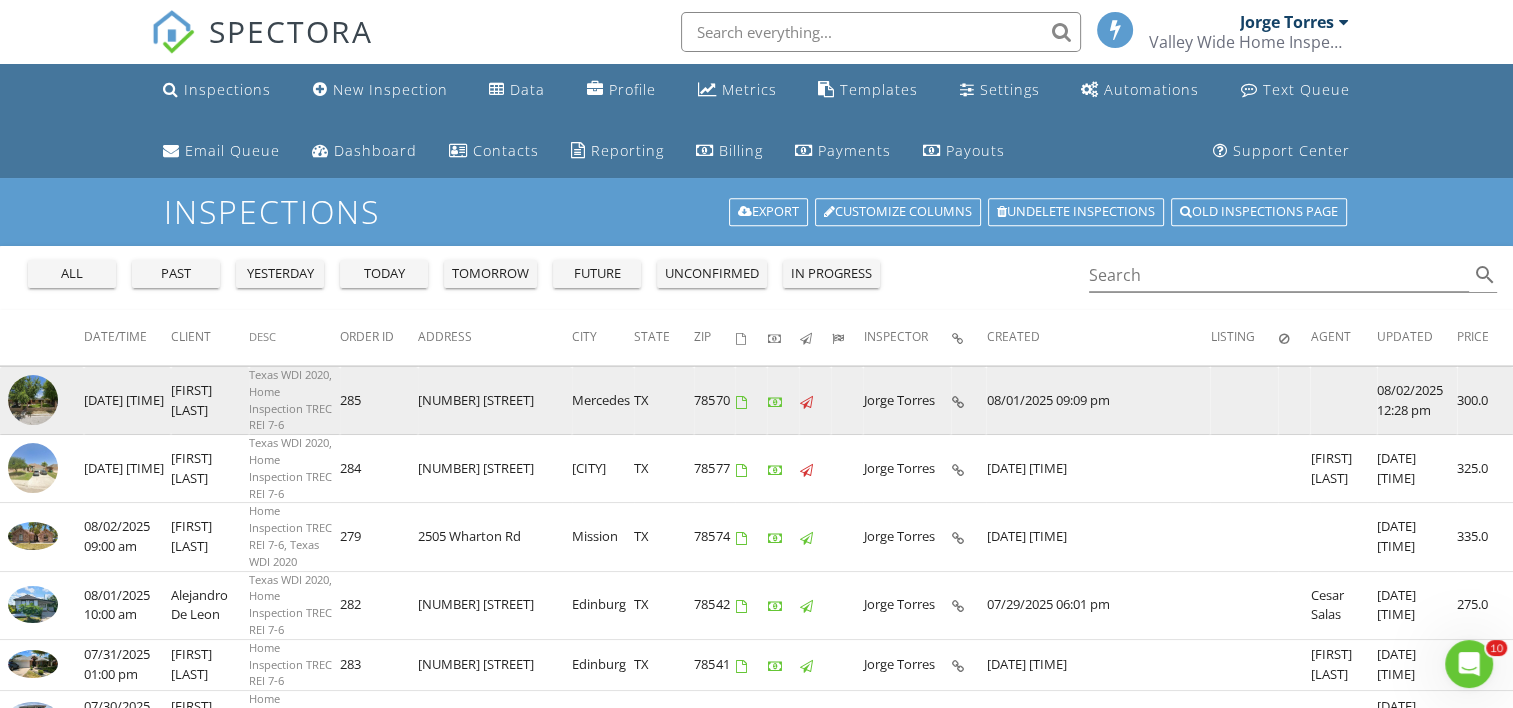 click at bounding box center (33, 400) 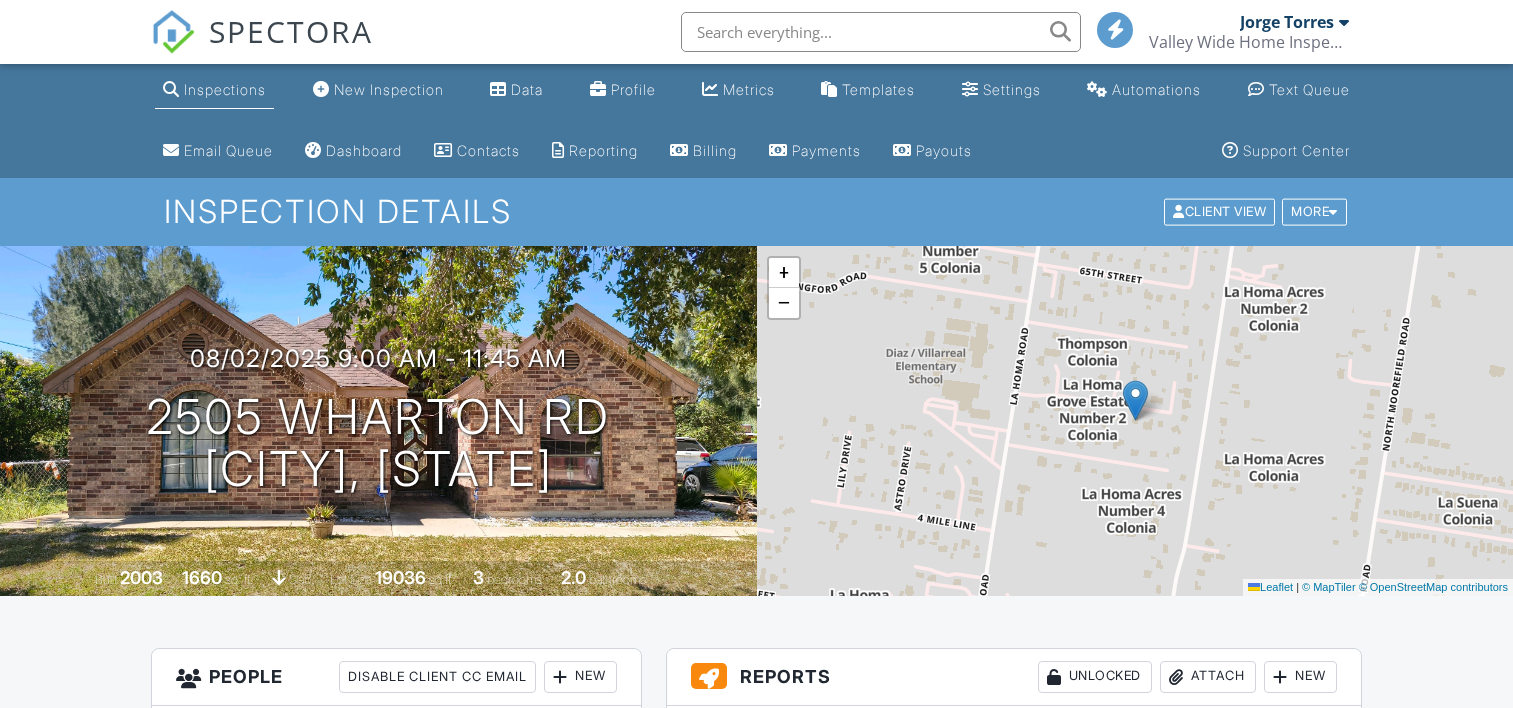 scroll, scrollTop: 300, scrollLeft: 0, axis: vertical 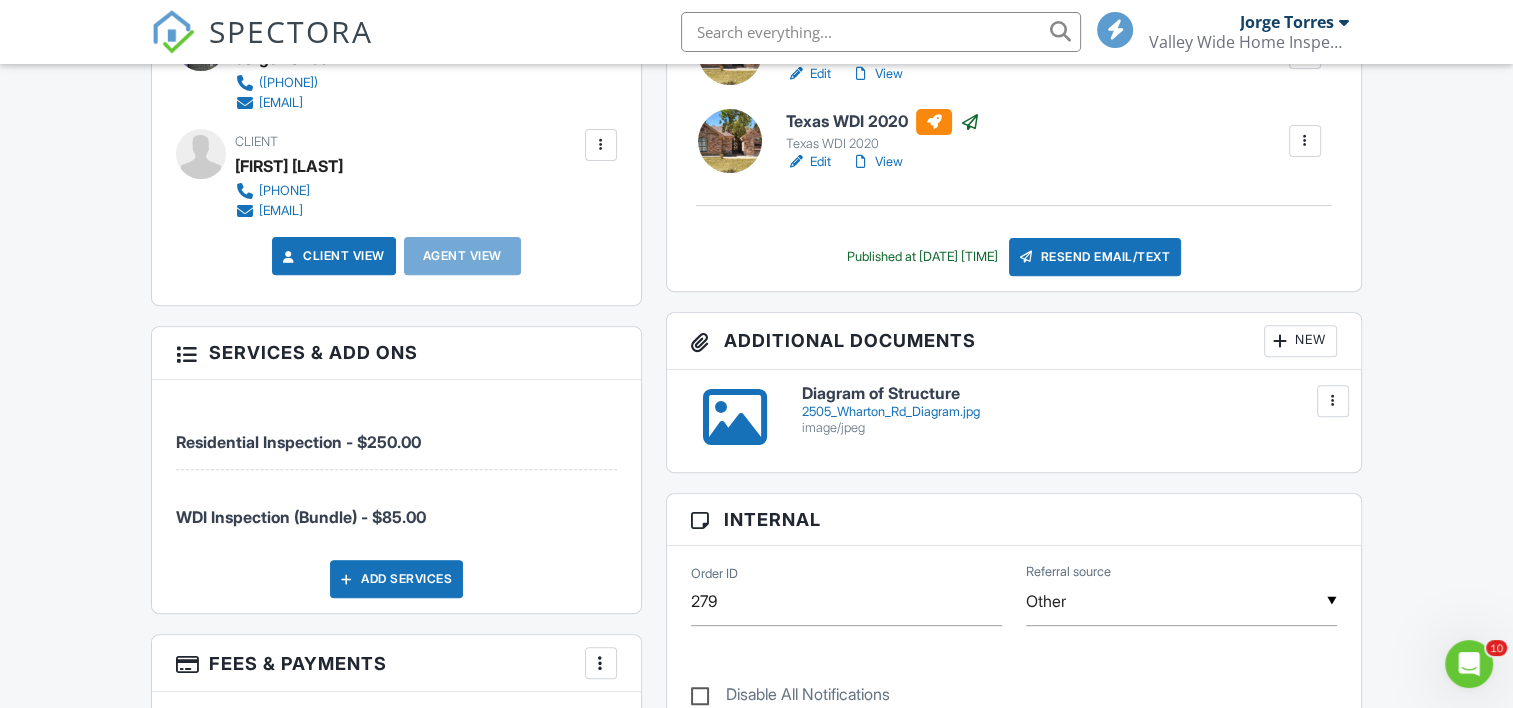 click on "Client View" at bounding box center [332, 256] 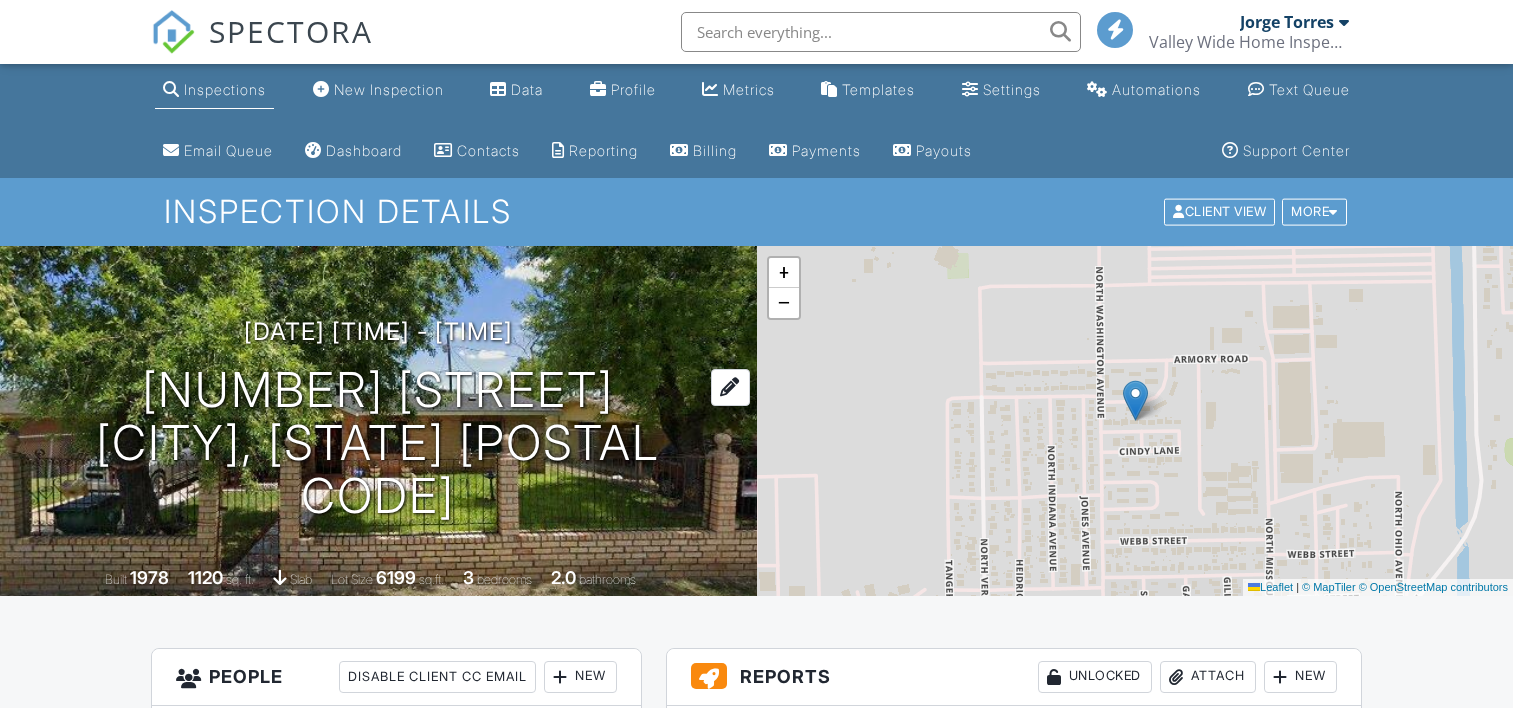 scroll, scrollTop: 0, scrollLeft: 0, axis: both 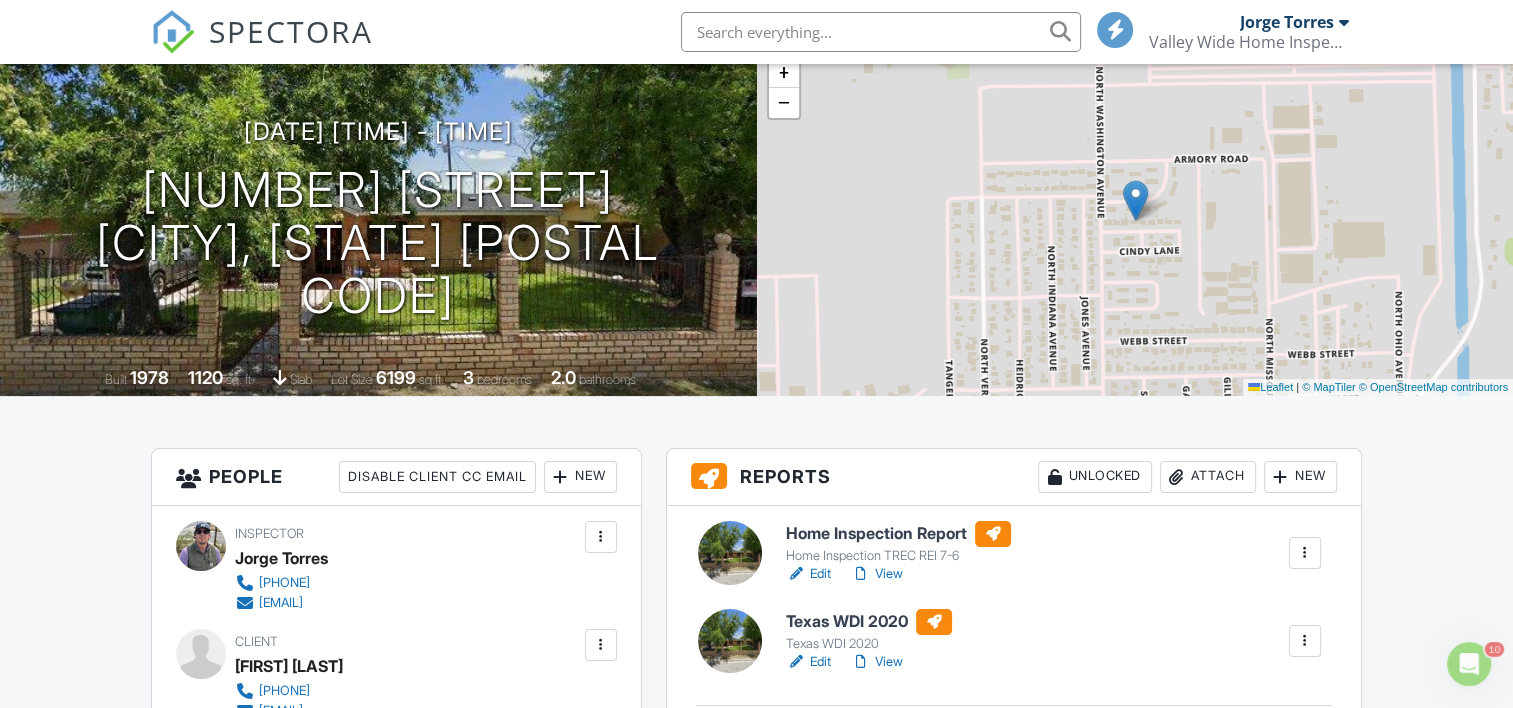 click on "Edit" at bounding box center (808, 574) 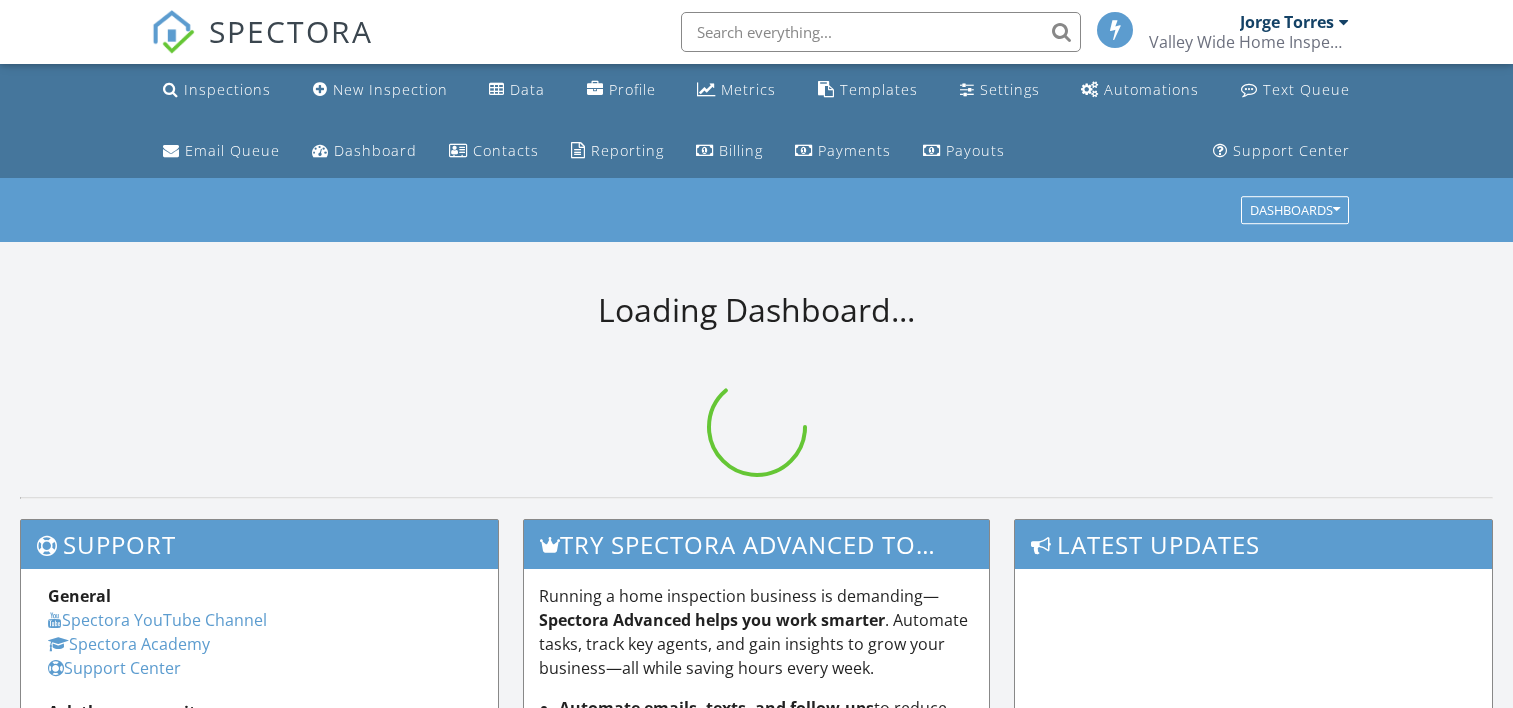 scroll, scrollTop: 0, scrollLeft: 0, axis: both 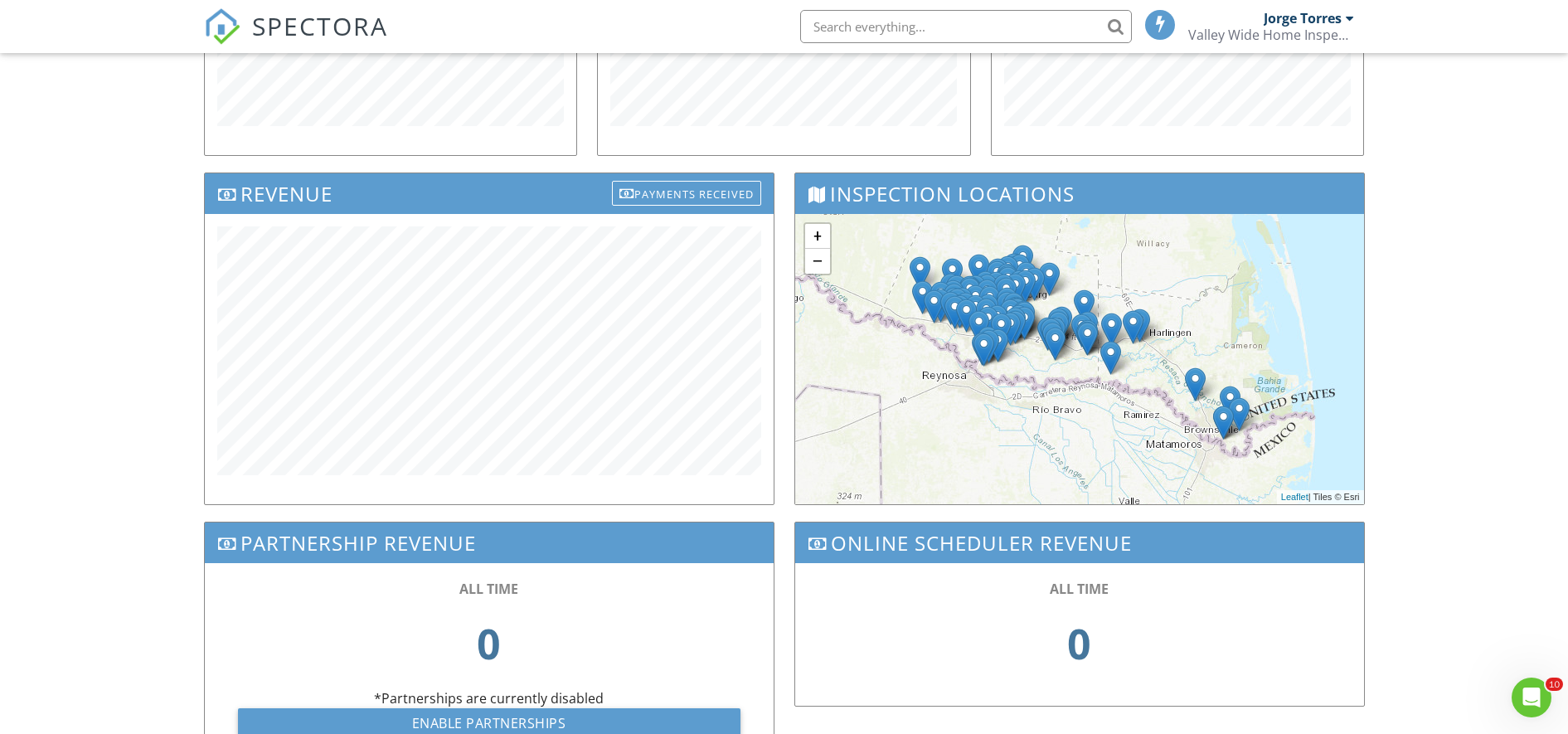 click on "+ − Leaflet  | Tiles © Esri" at bounding box center [1080, 359] 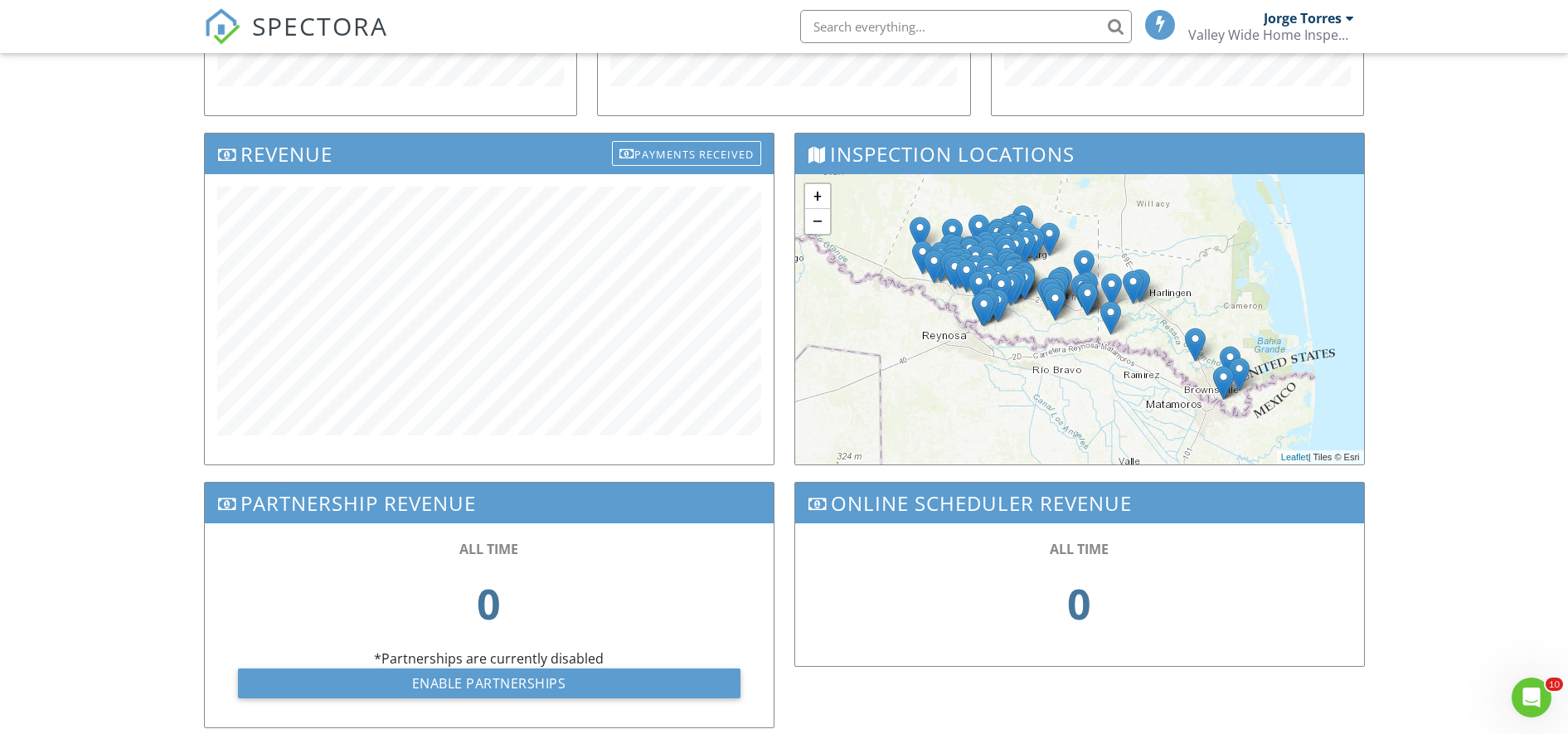 scroll, scrollTop: 488, scrollLeft: 0, axis: vertical 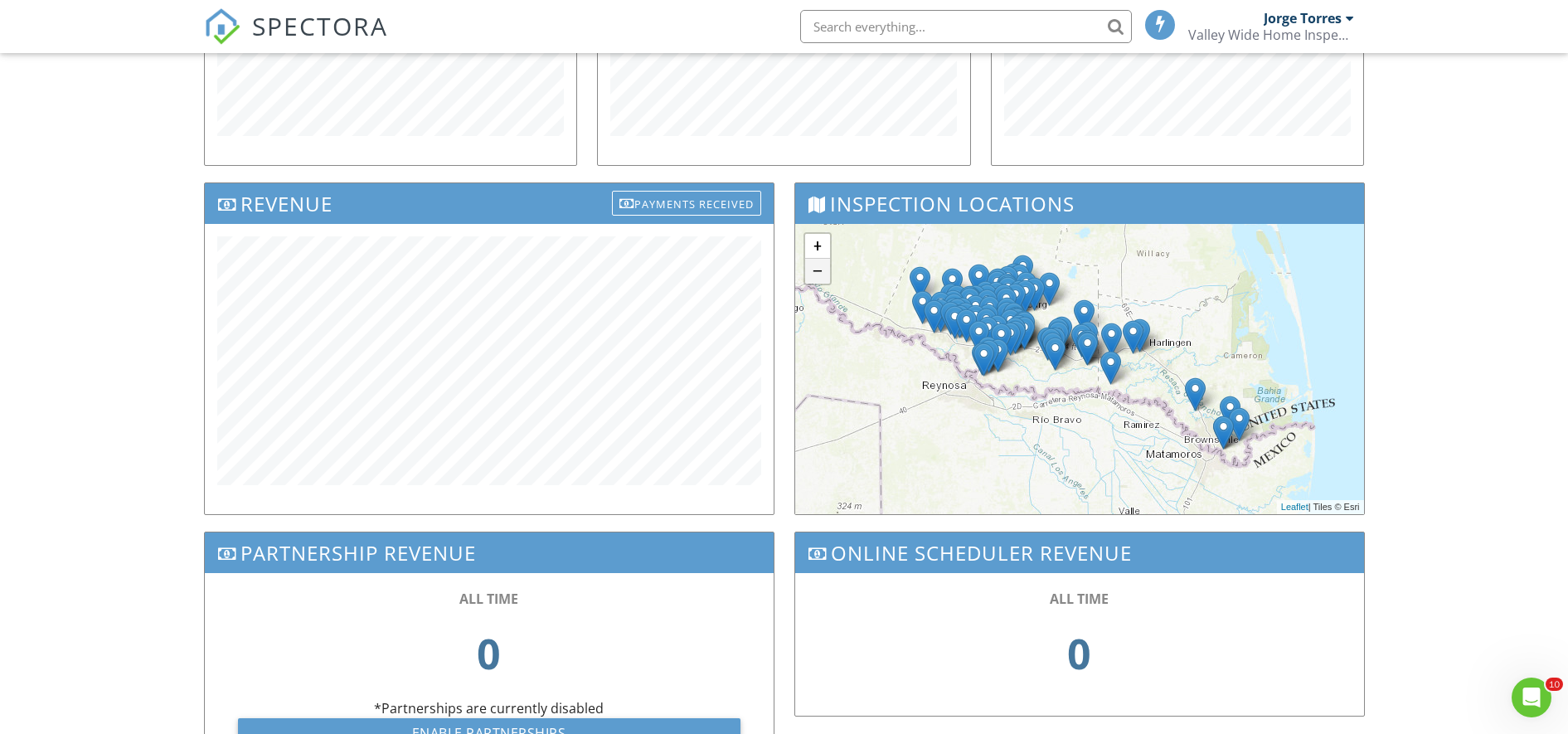 click on "−" at bounding box center (818, 271) 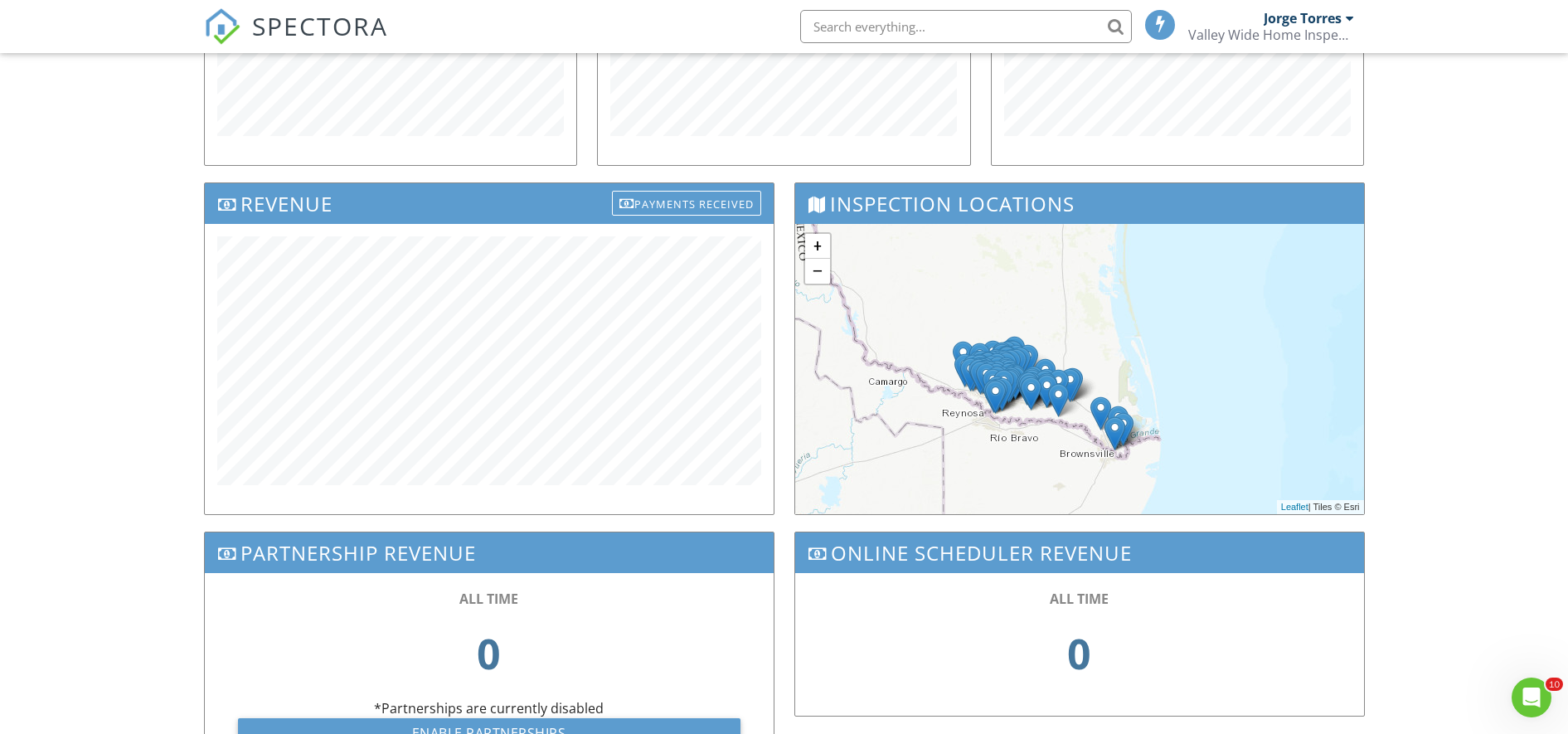 drag, startPoint x: 1012, startPoint y: 400, endPoint x: 946, endPoint y: 400, distance: 66 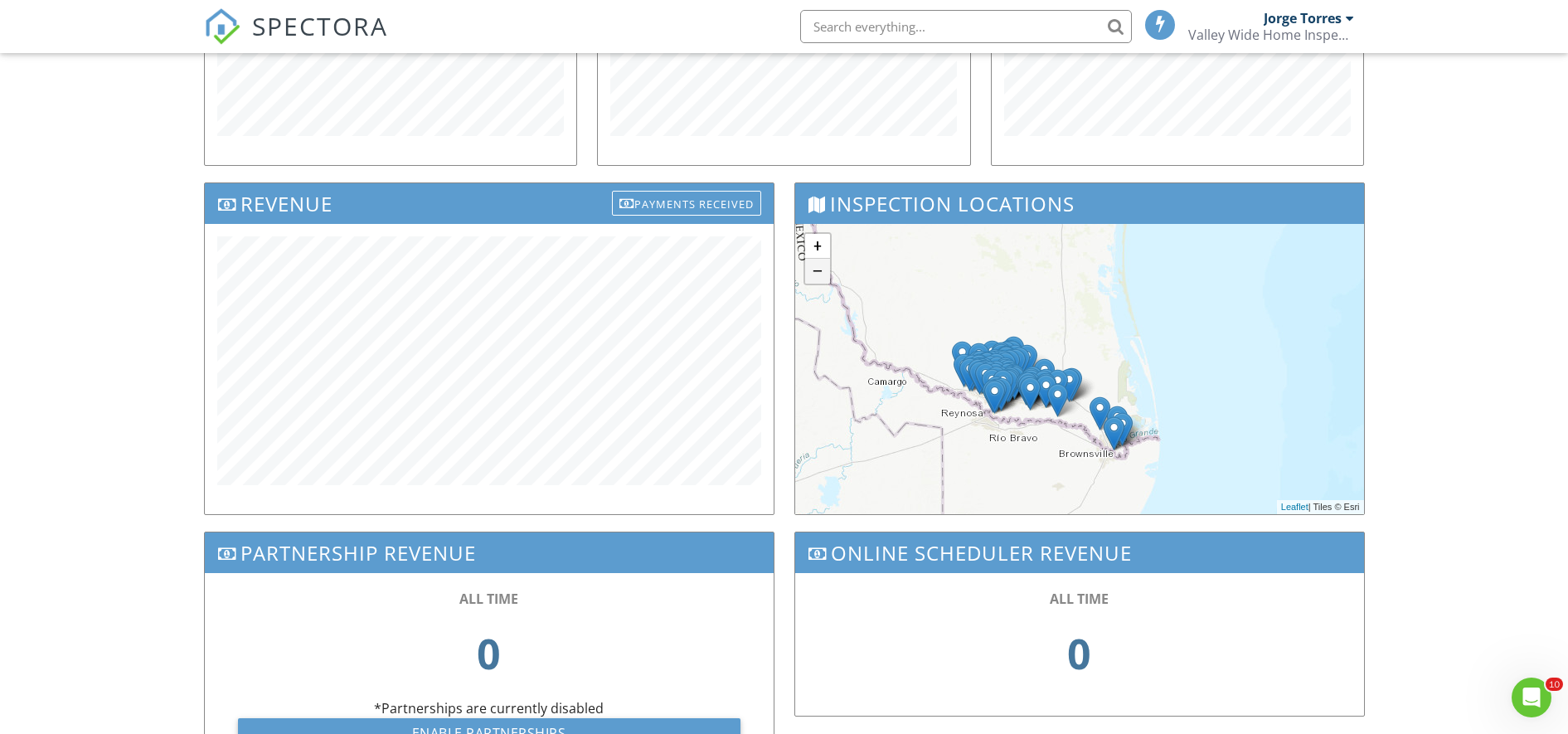 click on "−" at bounding box center [818, 271] 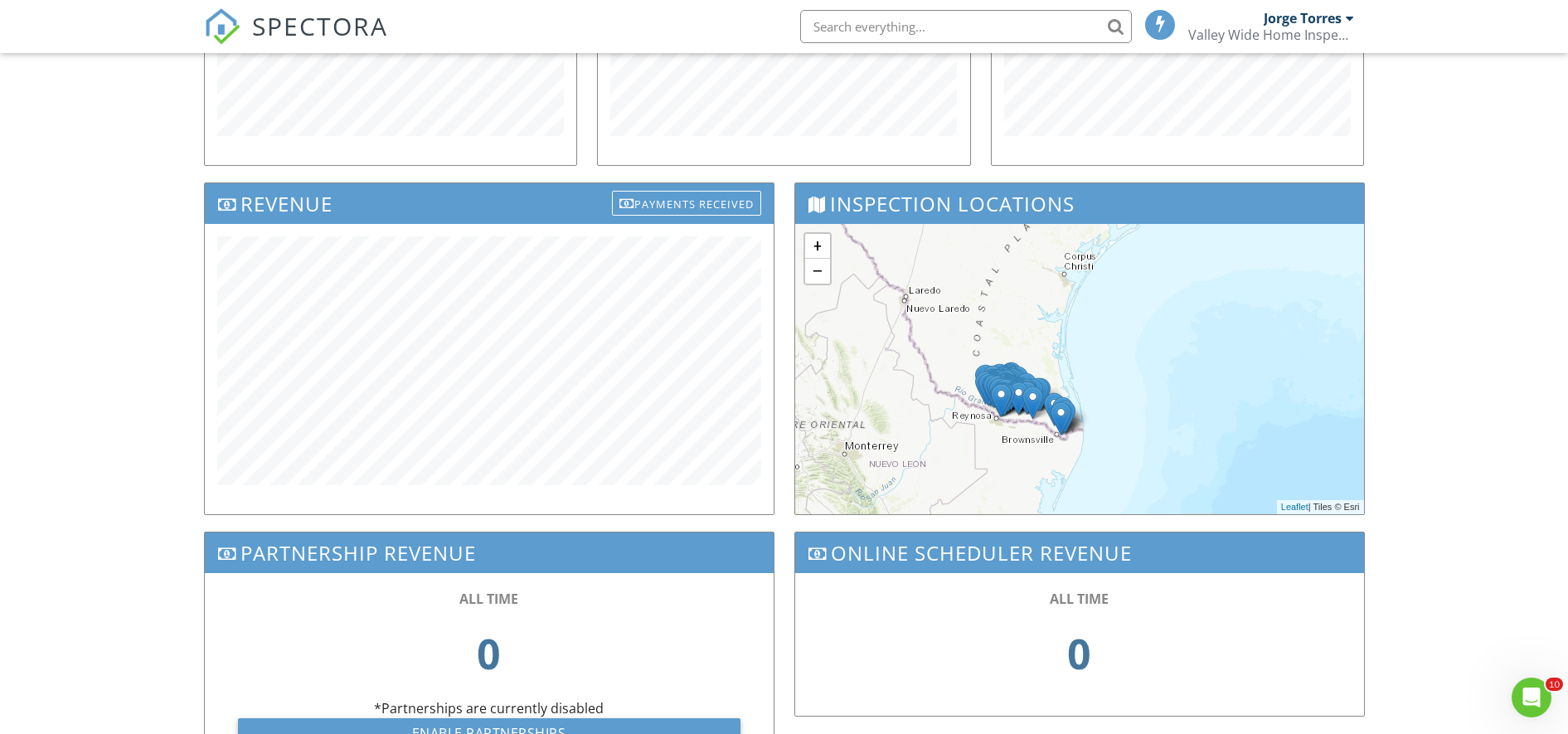 drag, startPoint x: 966, startPoint y: 411, endPoint x: 914, endPoint y: 436, distance: 57.69749 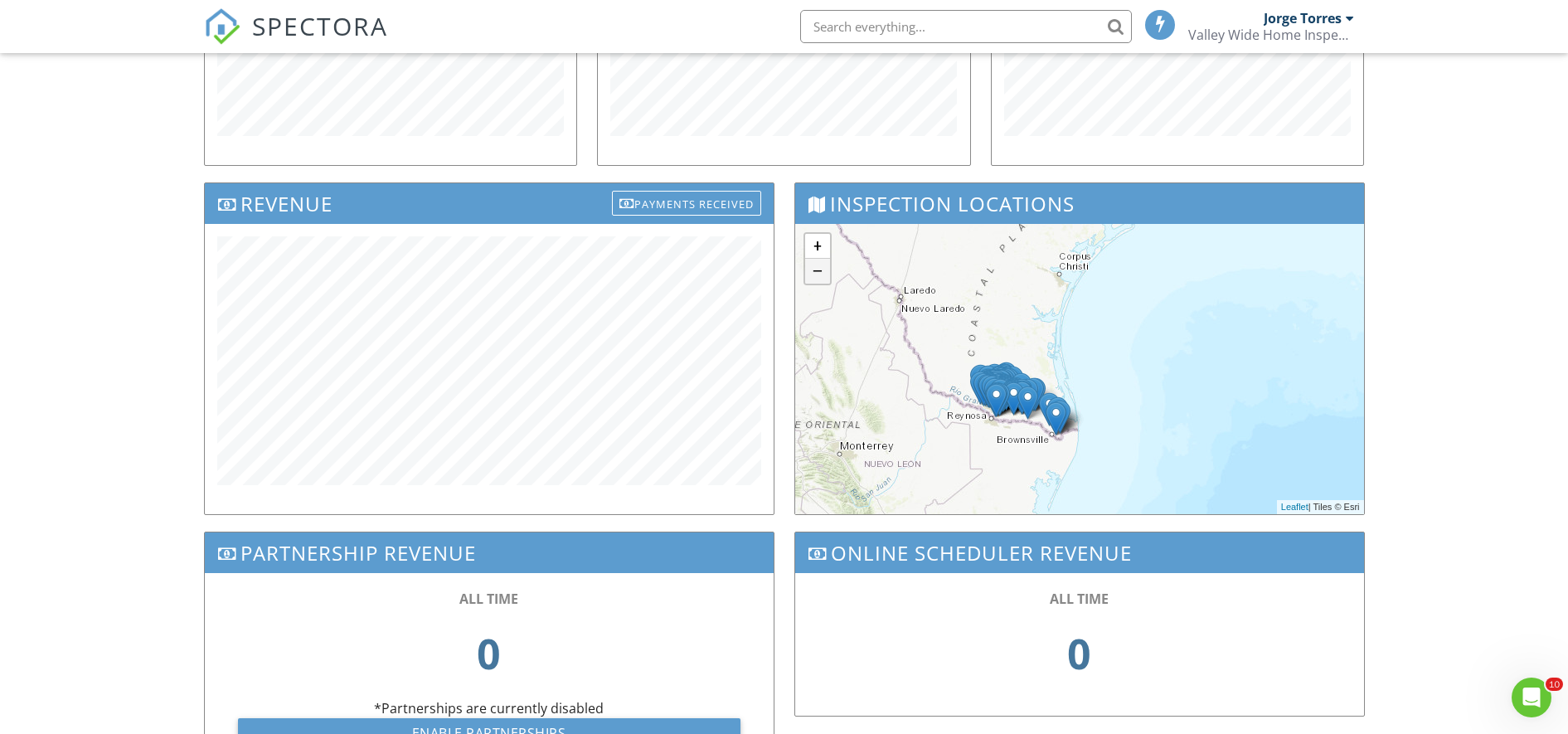 click on "−" at bounding box center (818, 271) 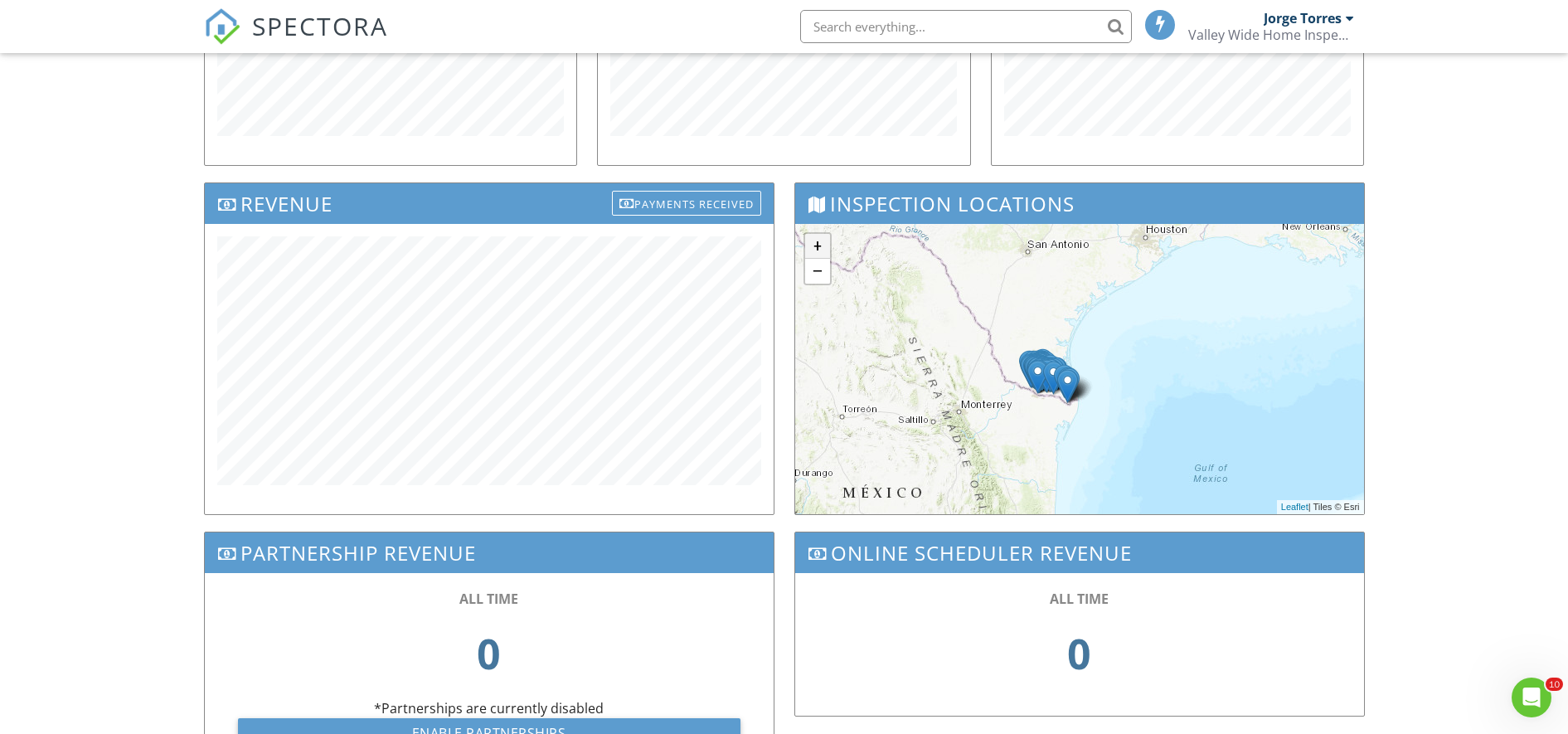 click on "+" at bounding box center (818, 246) 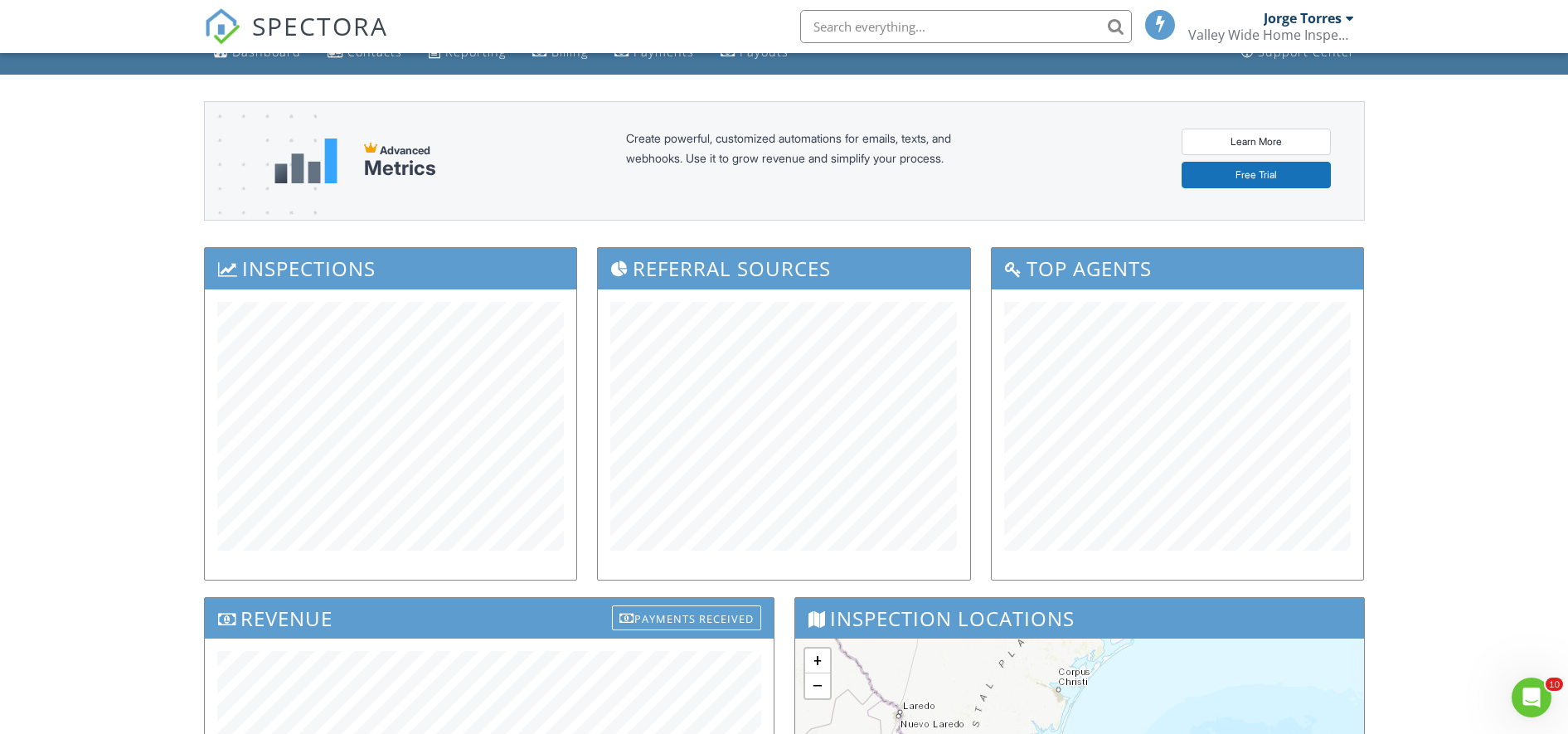 scroll, scrollTop: 0, scrollLeft: 0, axis: both 